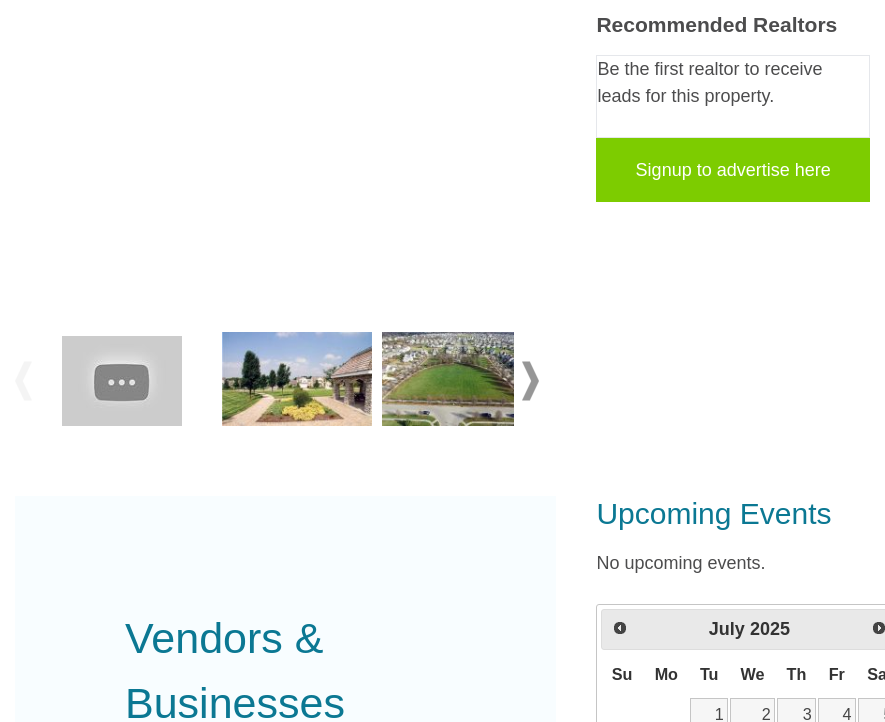 scroll, scrollTop: 415, scrollLeft: 0, axis: vertical 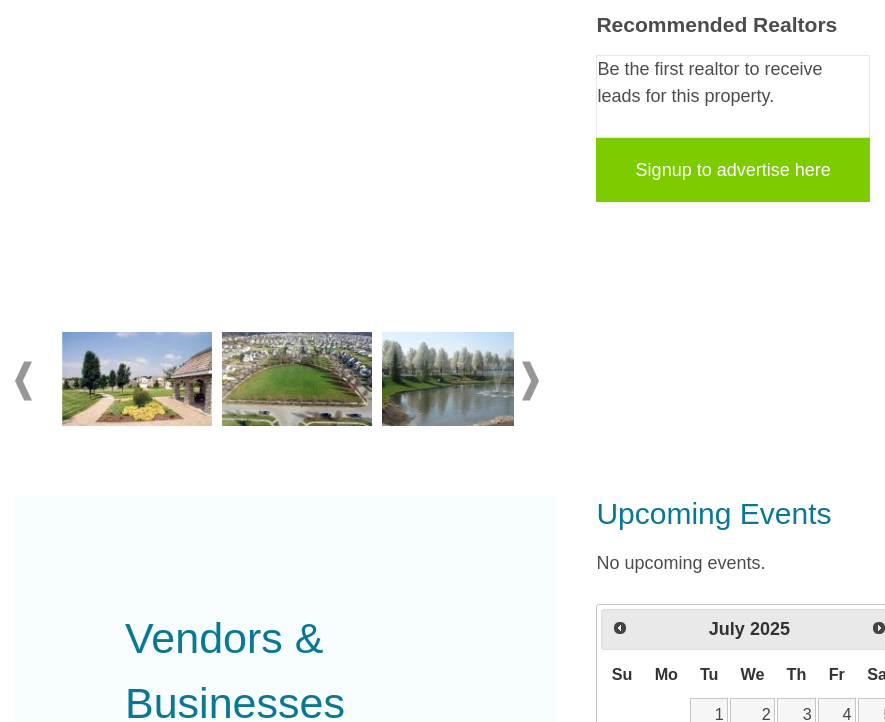 click at bounding box center (23, 381) 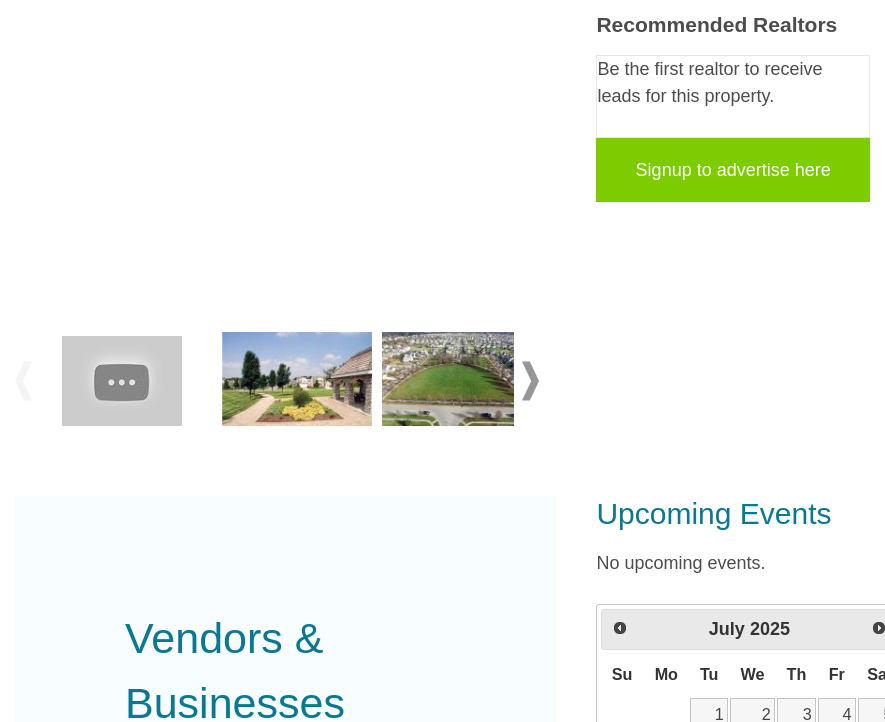 click at bounding box center (297, 379) 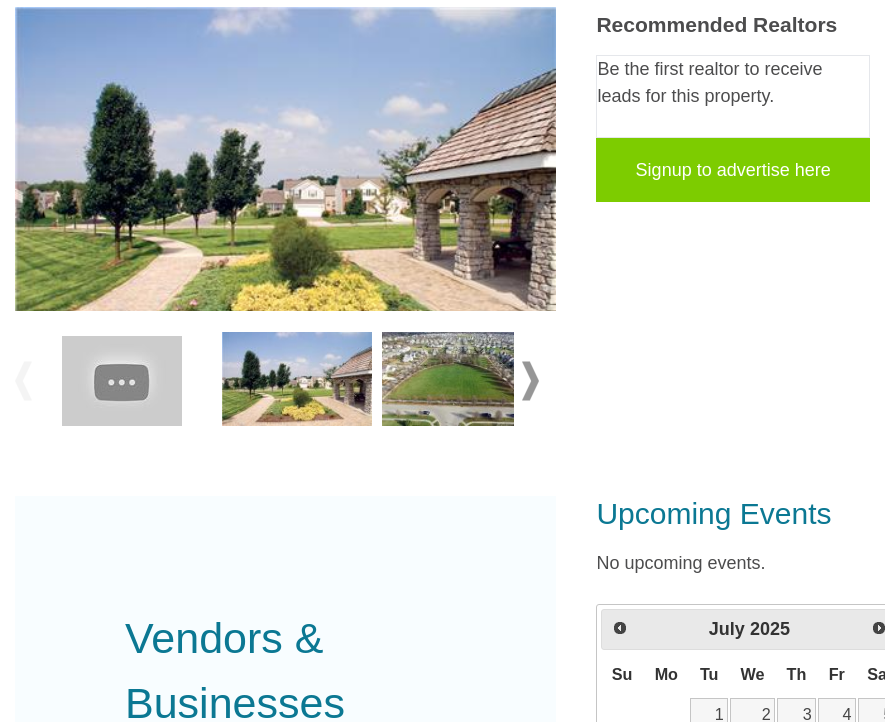 click at bounding box center [285, 381] 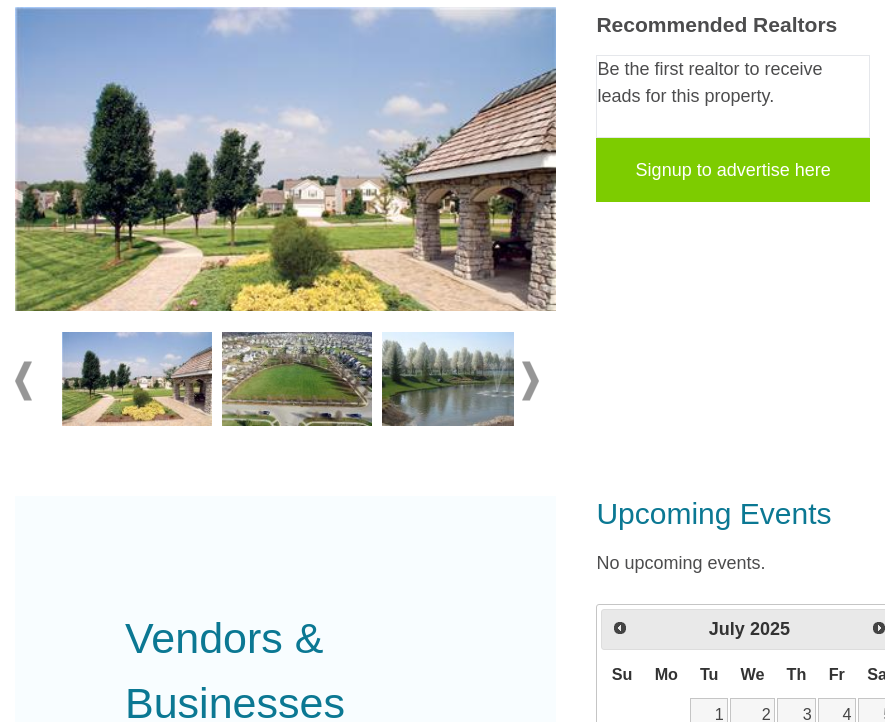 click at bounding box center [297, 379] 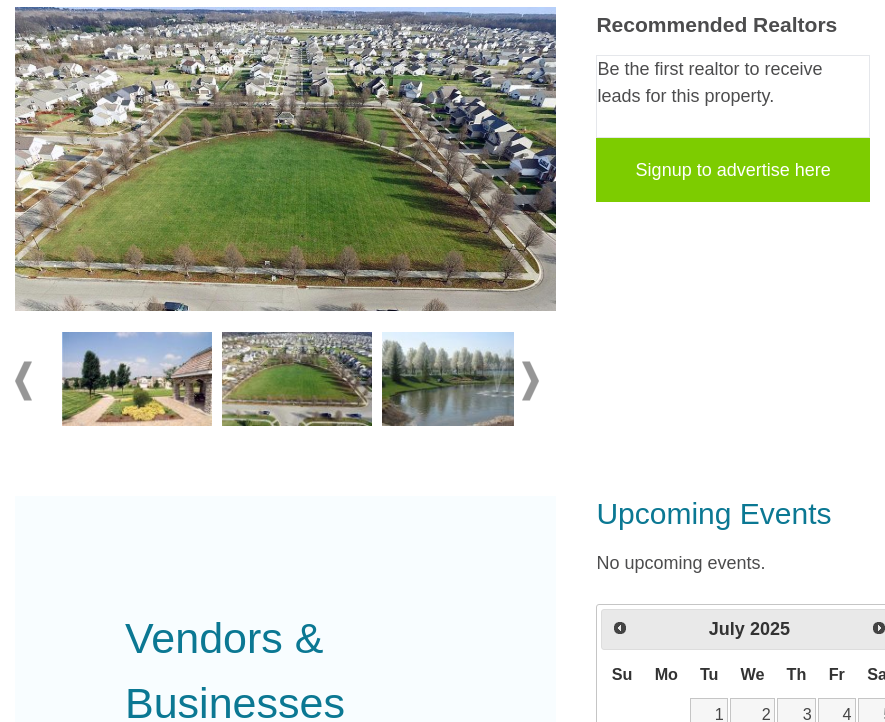 click at bounding box center [457, 379] 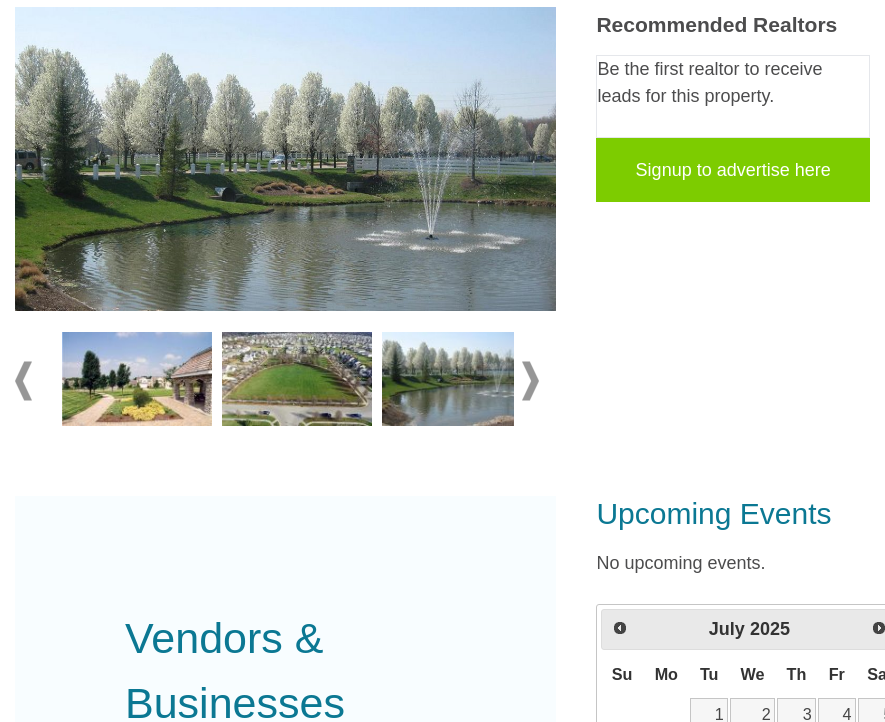 click at bounding box center [530, 381] 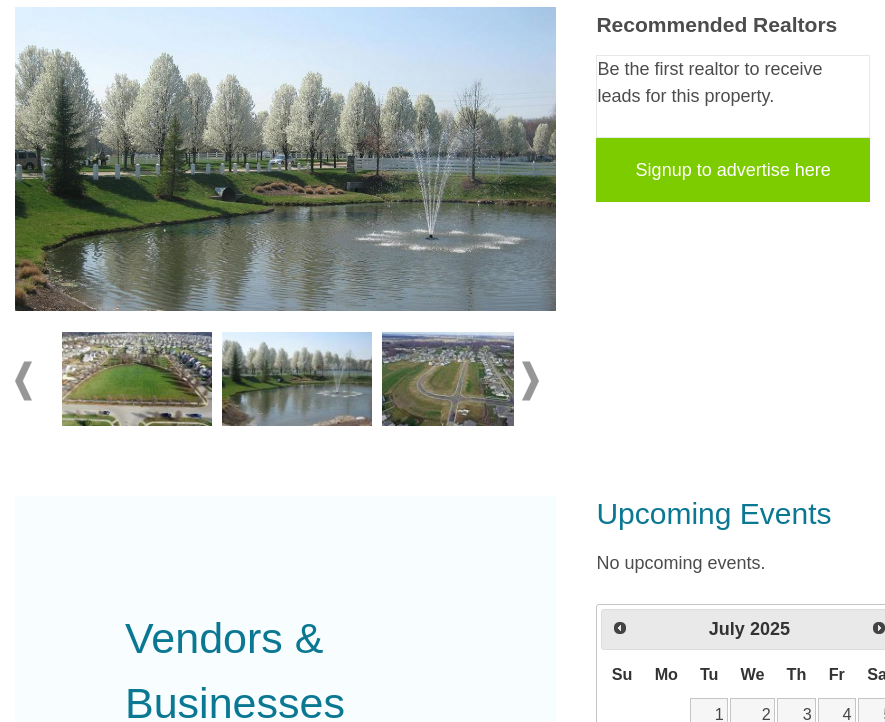click at bounding box center [457, 379] 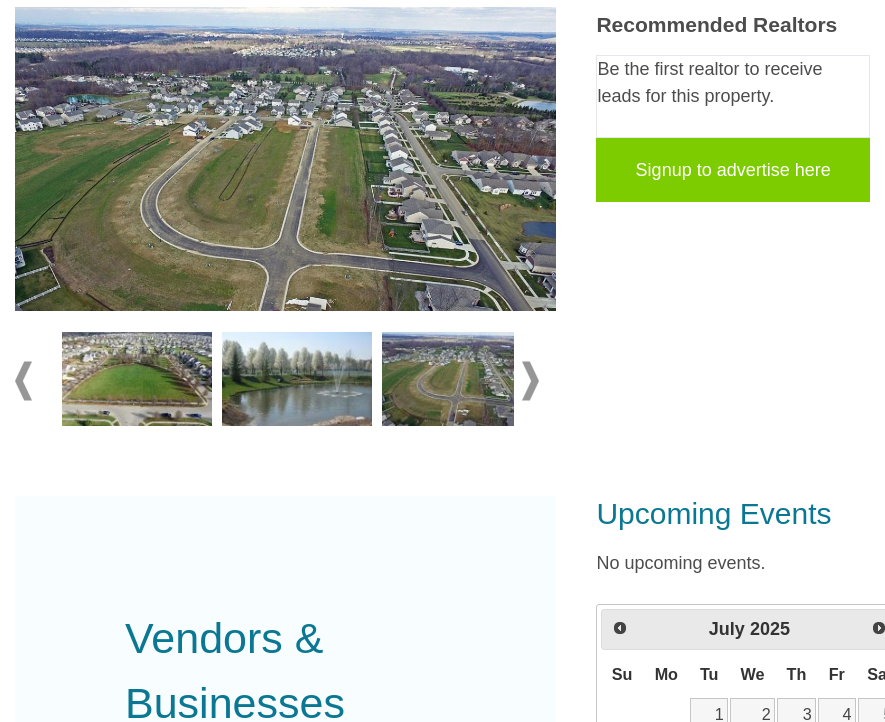 click at bounding box center (530, 381) 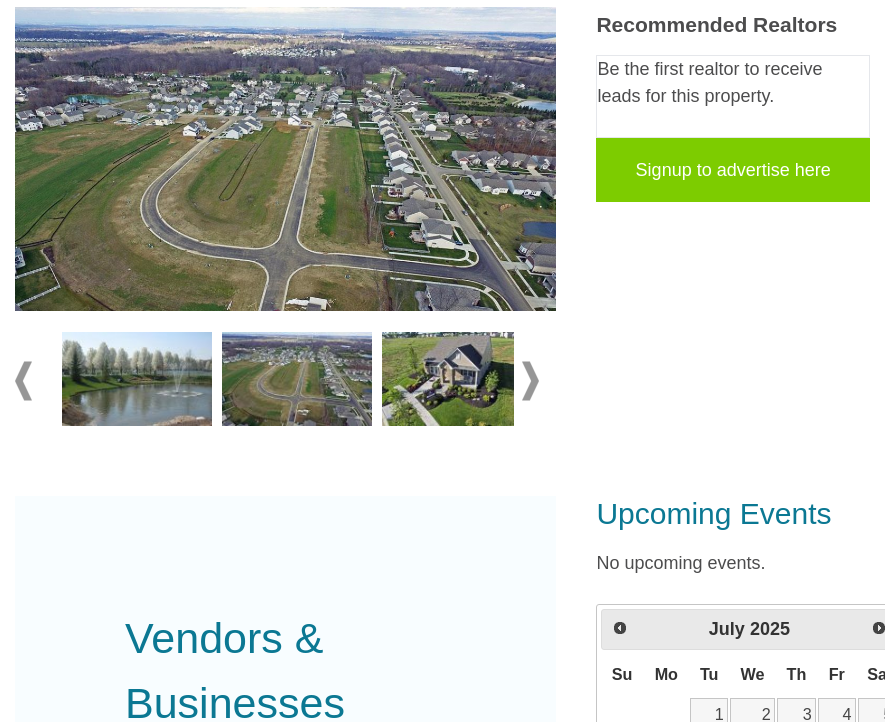click at bounding box center (457, 379) 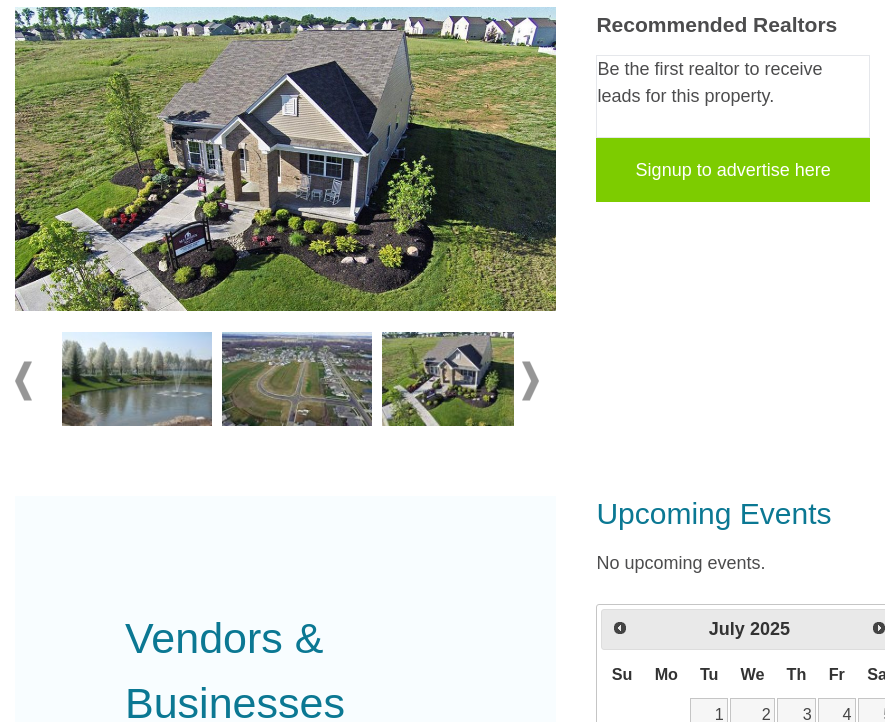 click at bounding box center (530, 381) 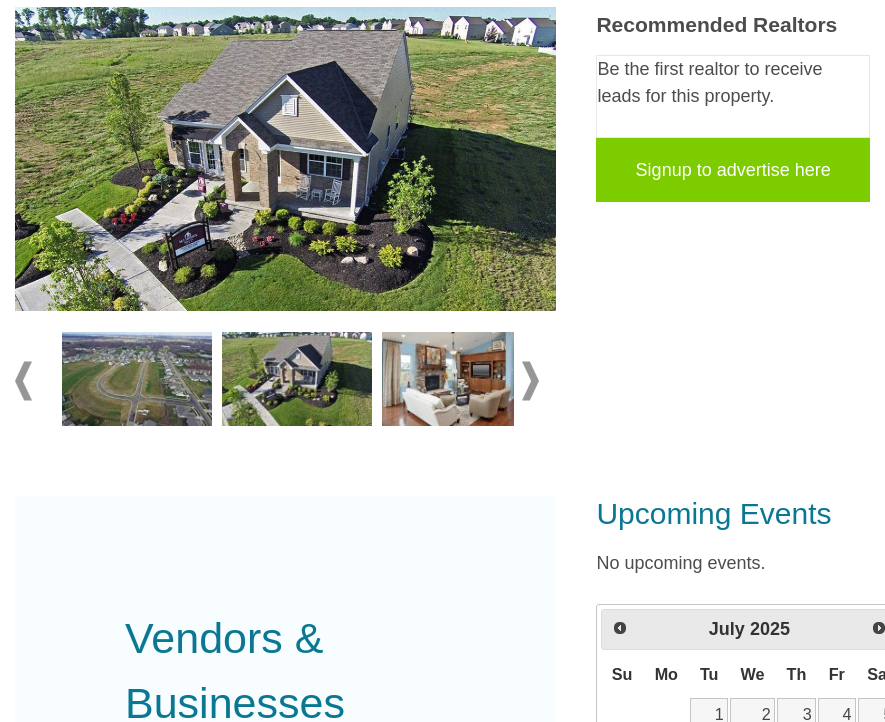 click at bounding box center (530, 381) 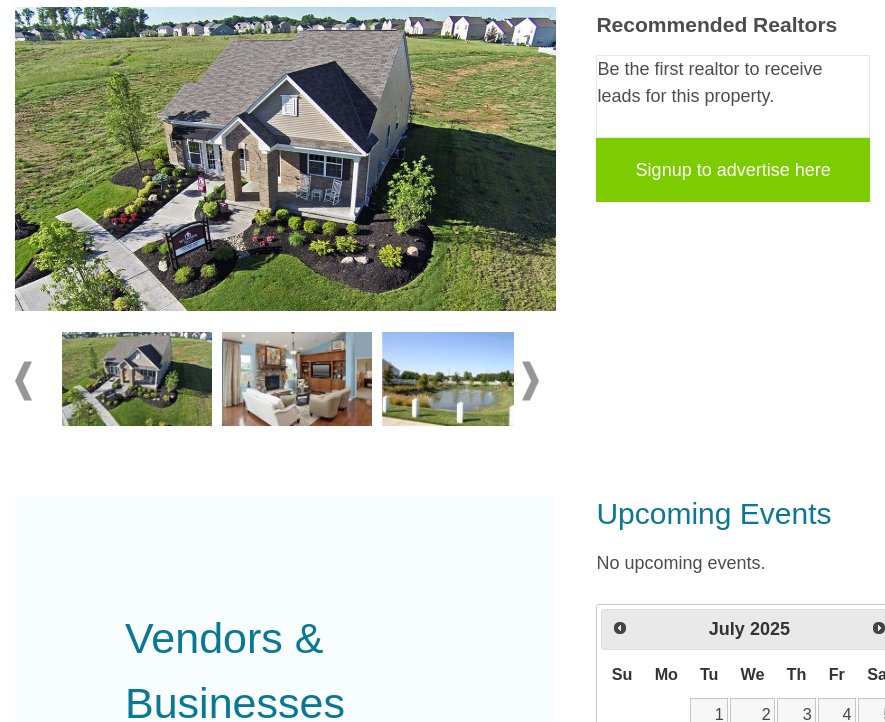 click at bounding box center (457, 379) 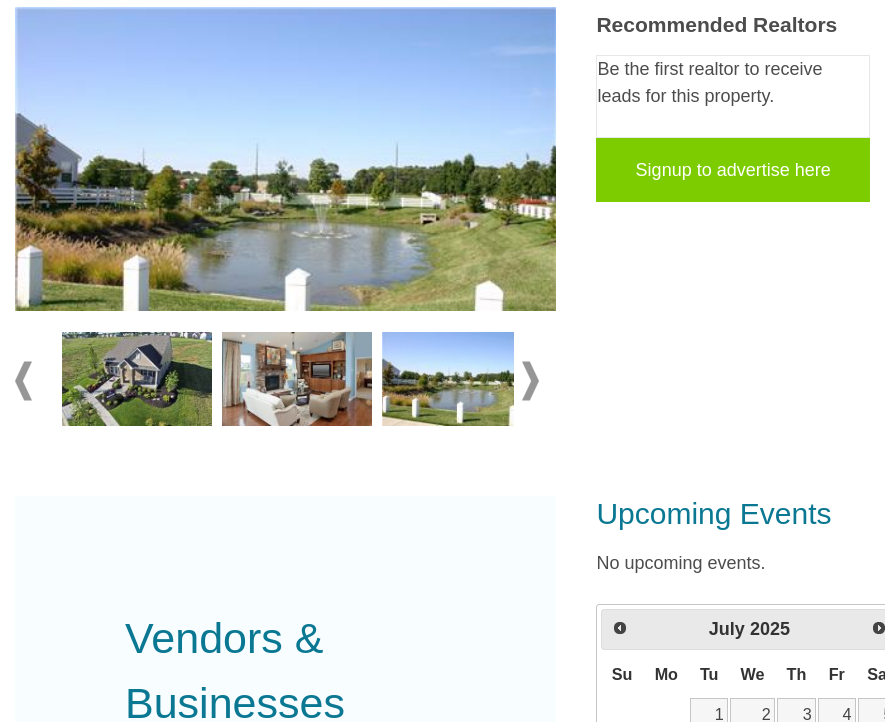 click at bounding box center (530, 381) 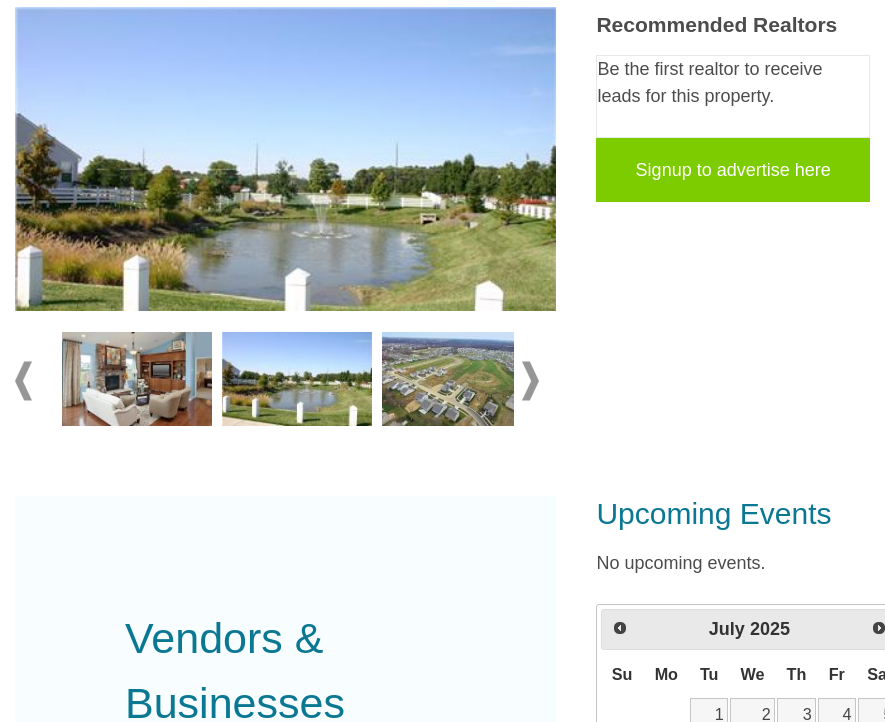 click at bounding box center (530, 381) 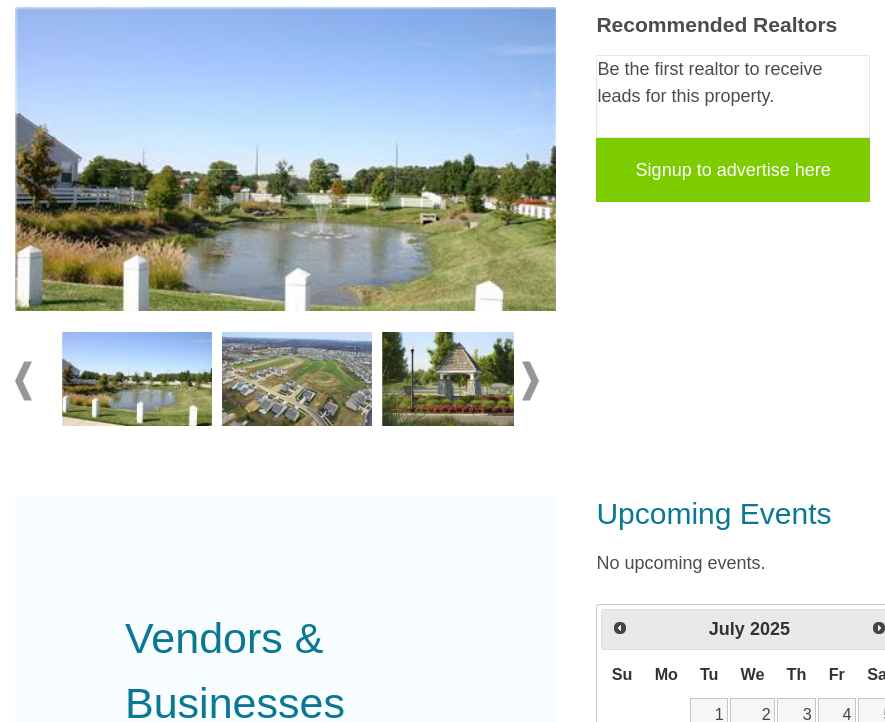 click at bounding box center (457, 379) 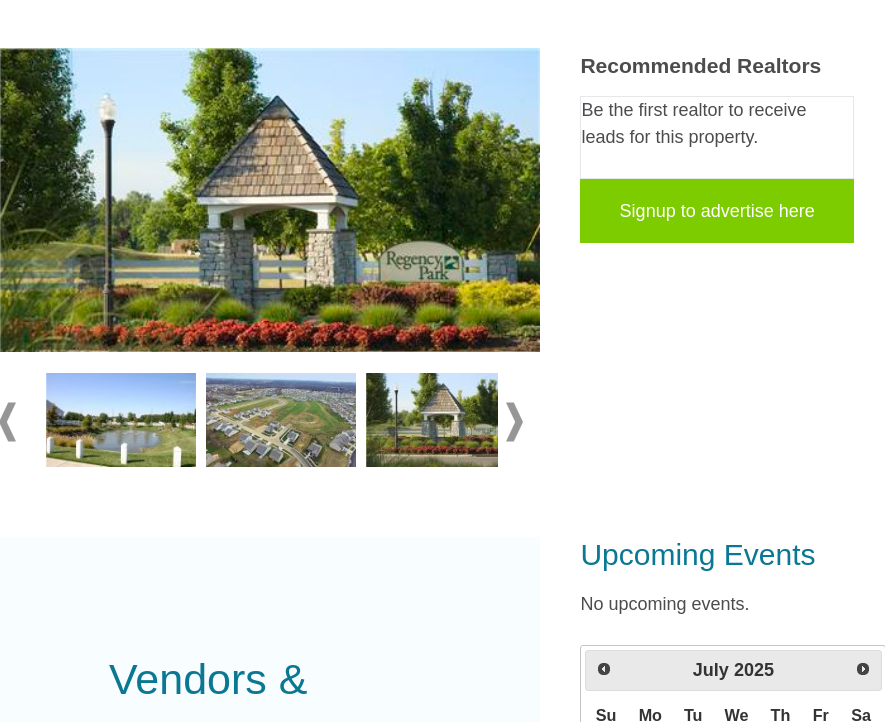 scroll, scrollTop: 372, scrollLeft: 16, axis: both 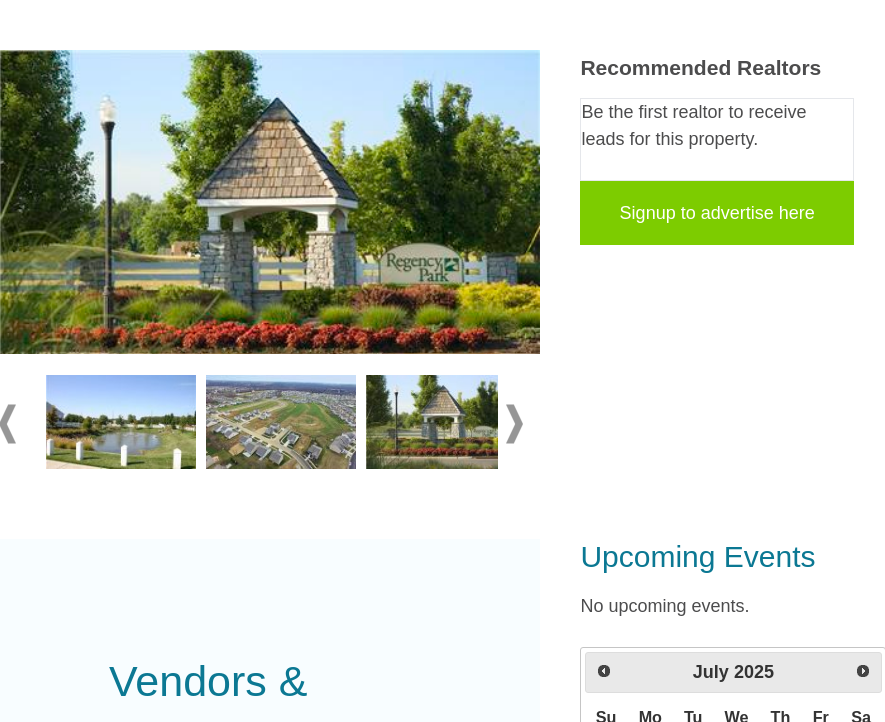 click at bounding box center [514, 424] 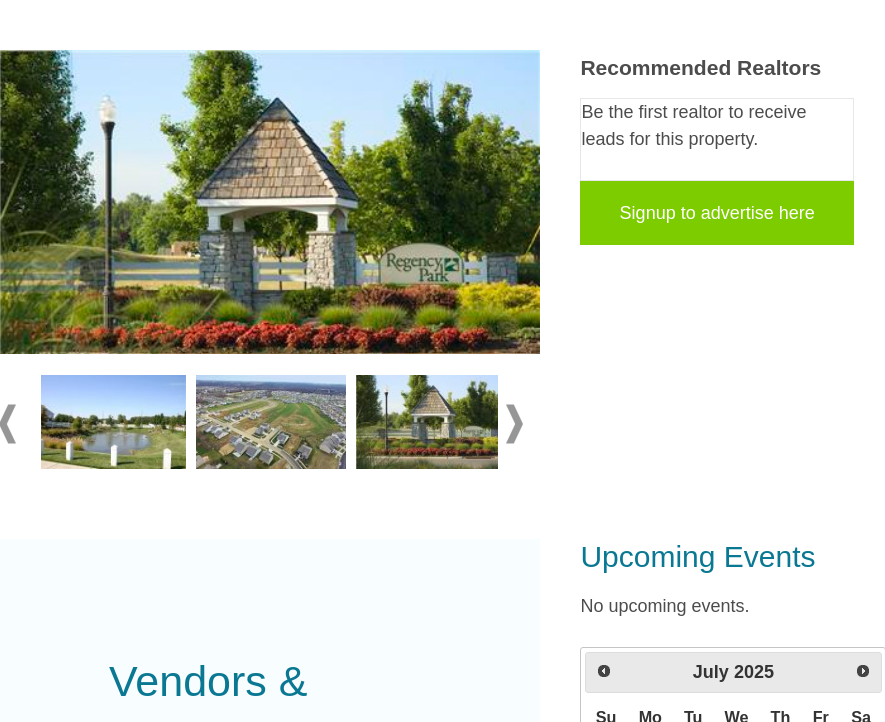 scroll, scrollTop: 372, scrollLeft: 17, axis: both 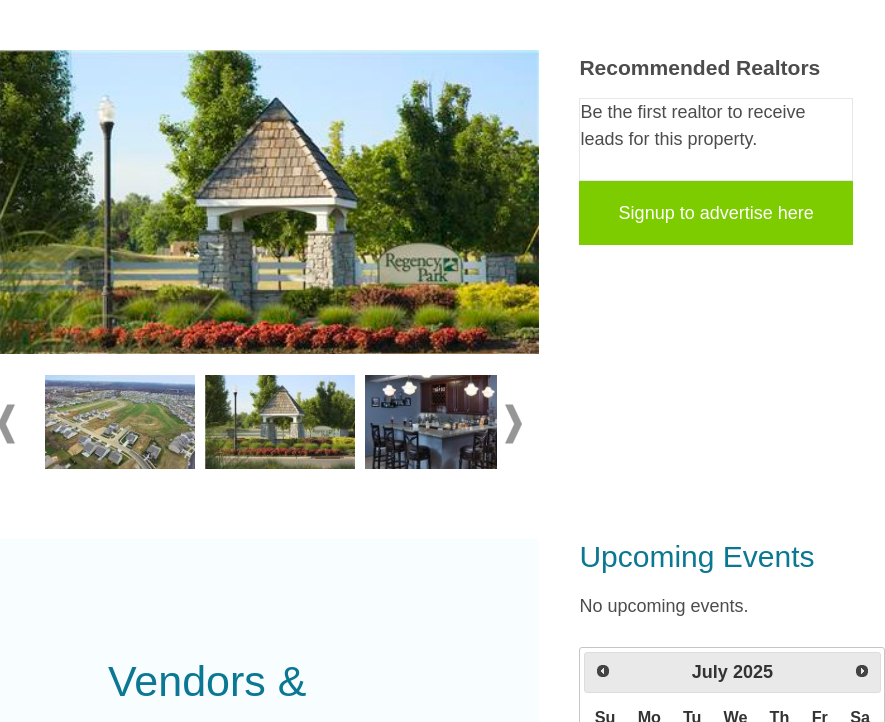 click at bounding box center [513, 424] 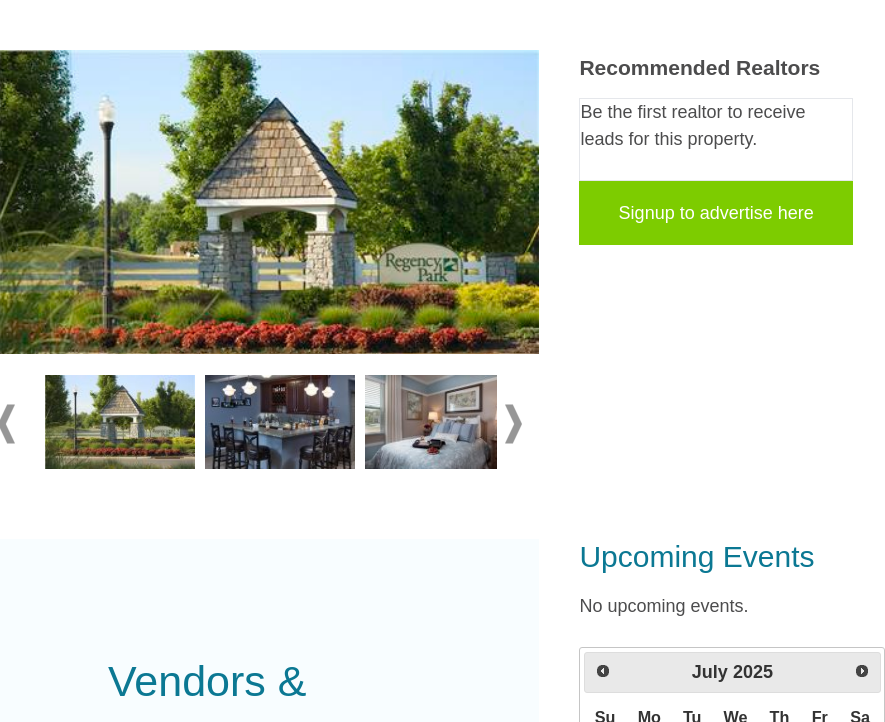 click at bounding box center [513, 424] 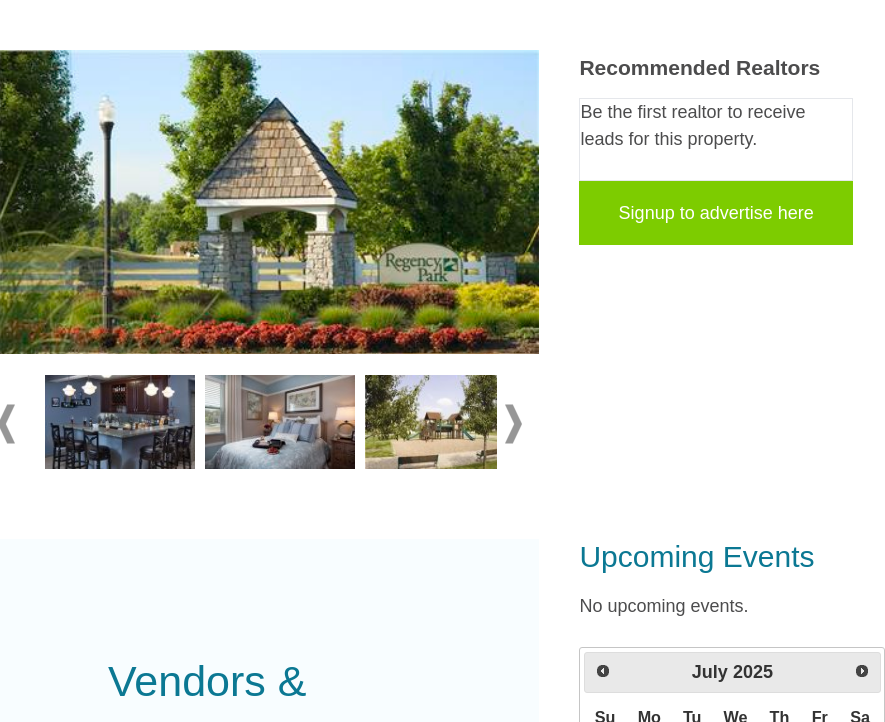 click at bounding box center (440, 422) 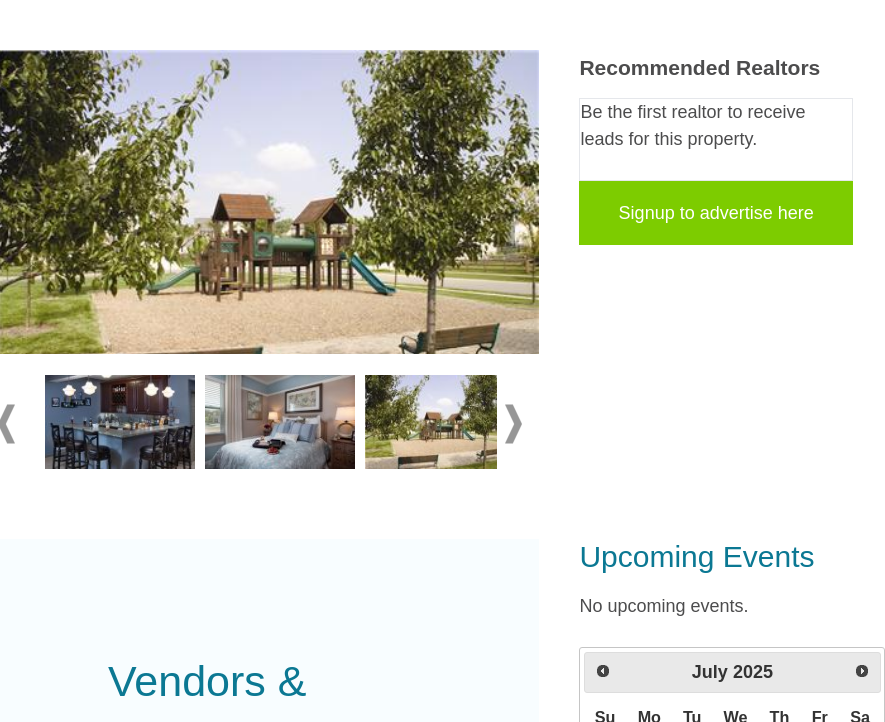 click at bounding box center (513, 424) 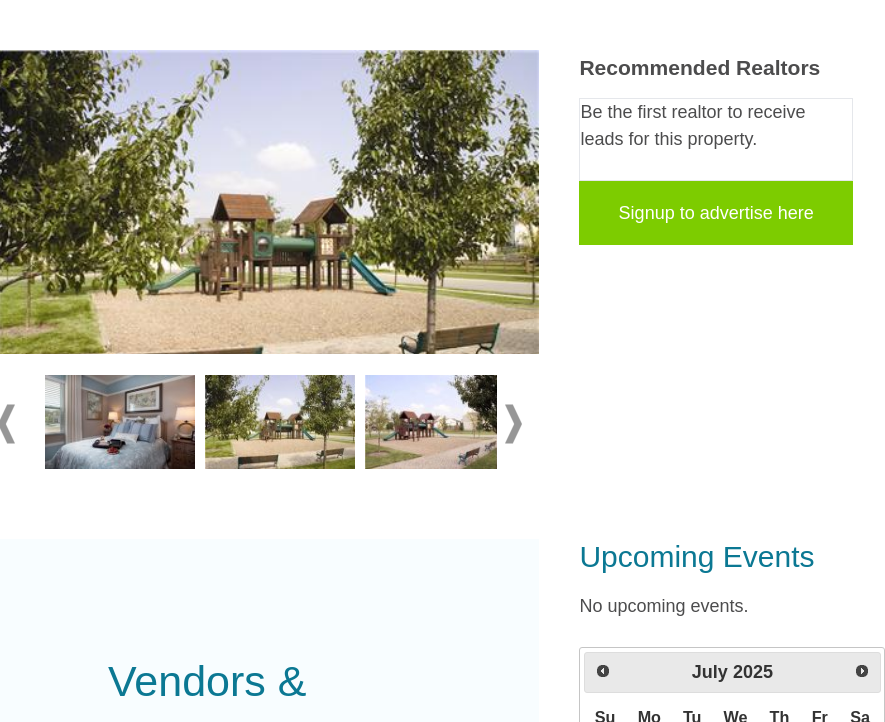 click at bounding box center [513, 424] 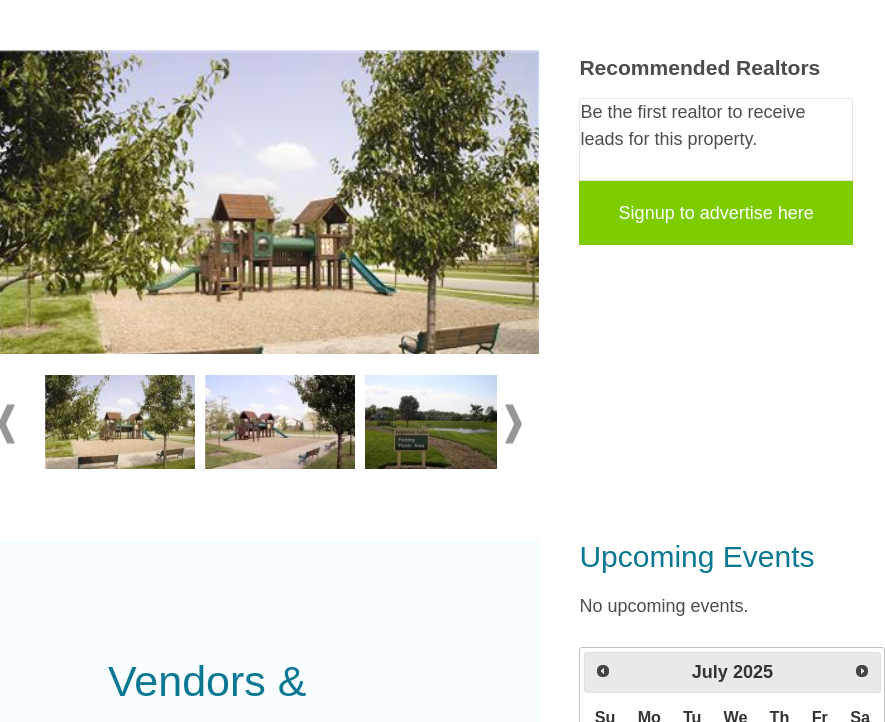 click at bounding box center (440, 422) 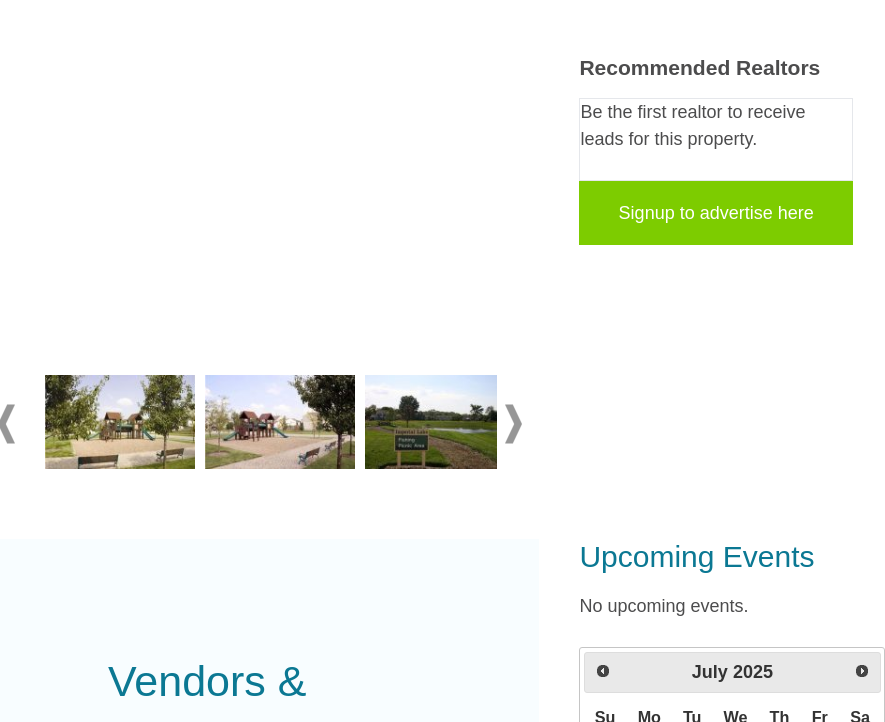 click on "Recommended Realtors
Be the first realtor to receive leads for this property.
Signup to advertise here" at bounding box center [716, 272] 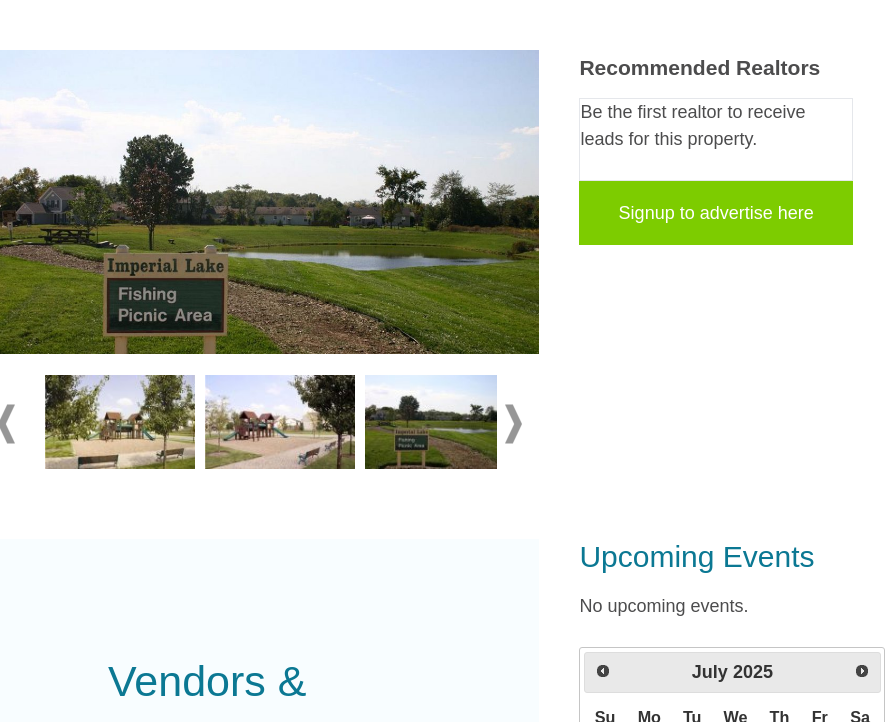 click at bounding box center [513, 424] 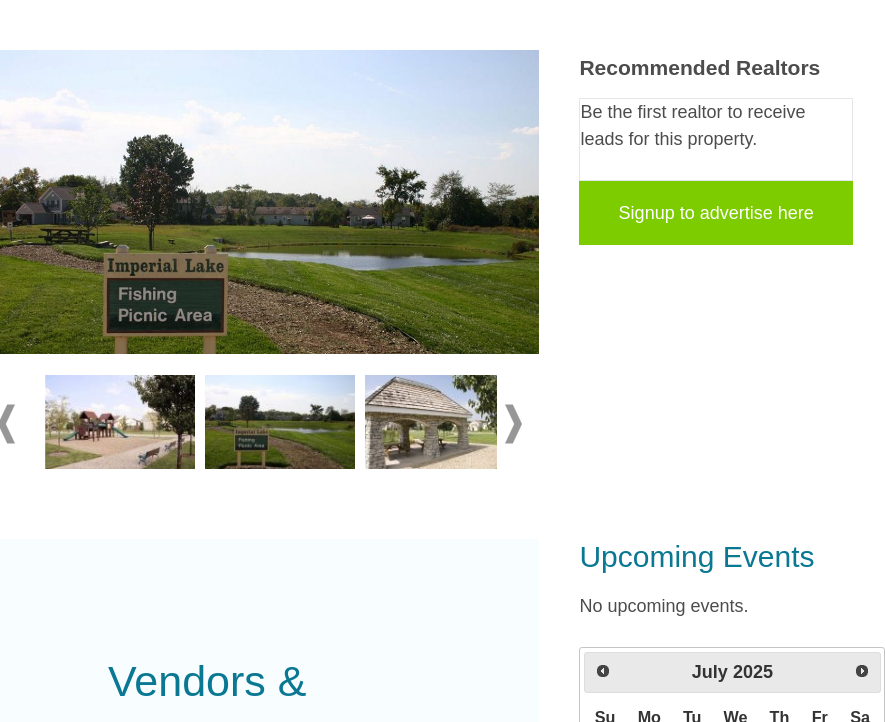 click at bounding box center (440, 422) 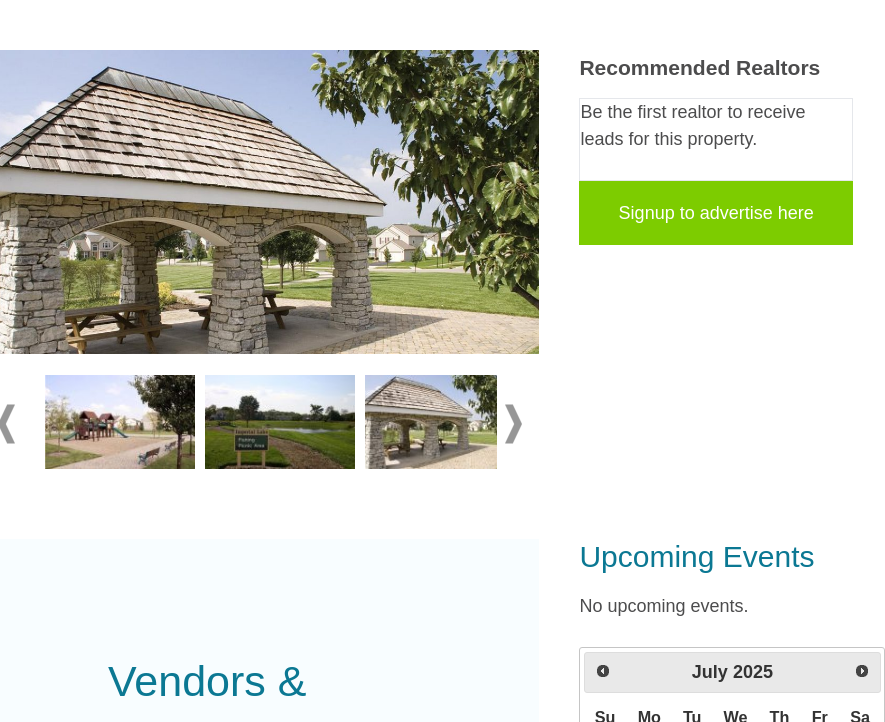 click at bounding box center [513, 424] 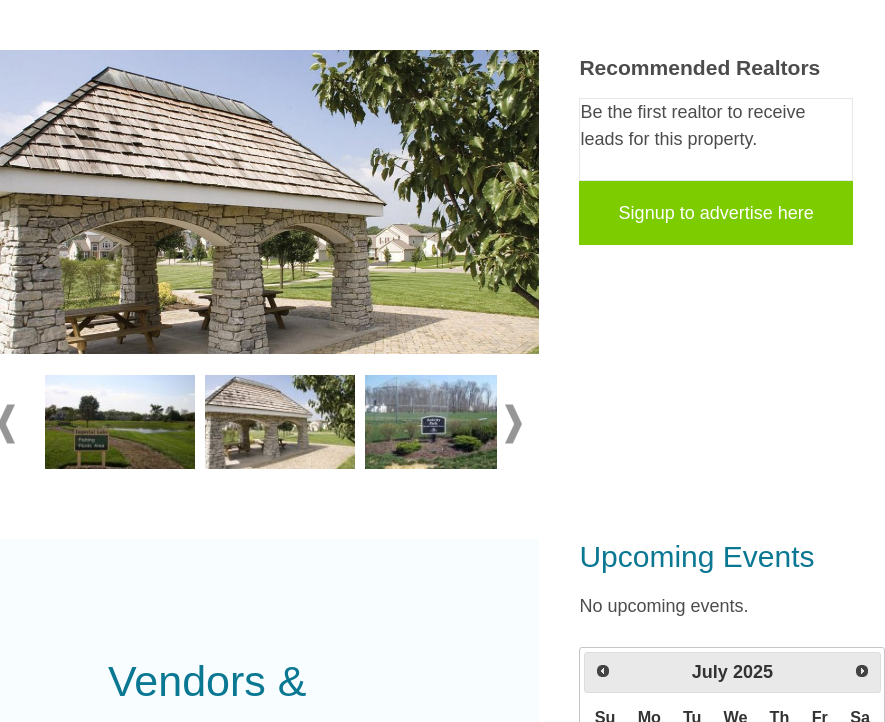 click at bounding box center (440, 422) 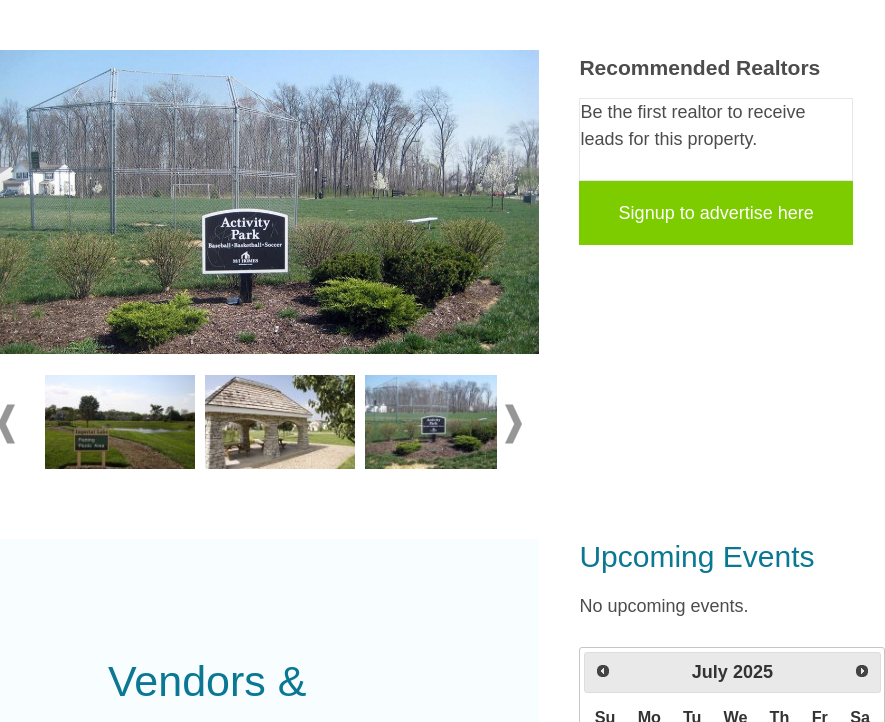 click at bounding box center [513, 424] 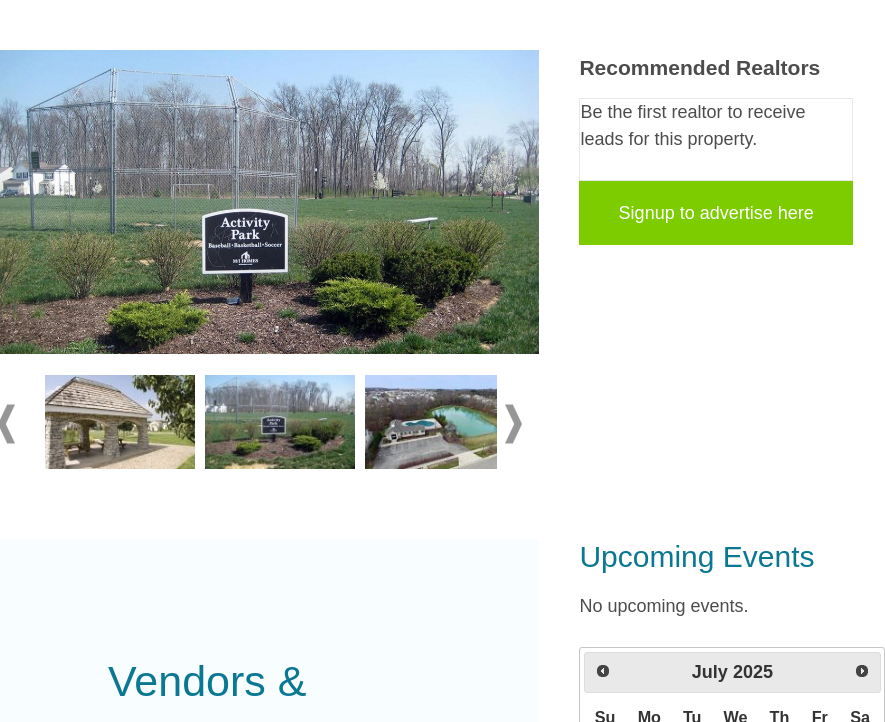 click at bounding box center [440, 422] 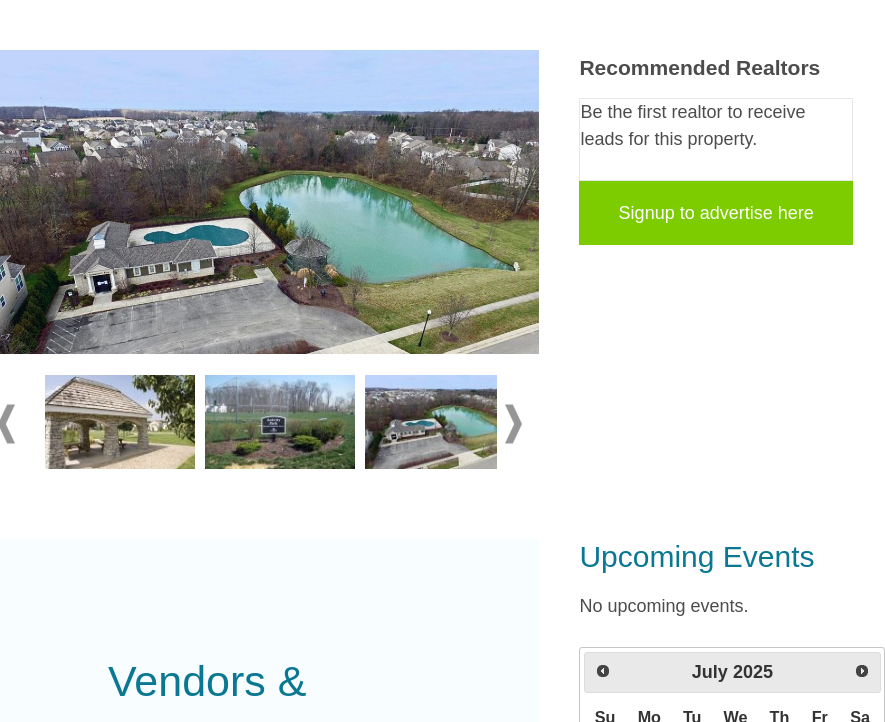 click at bounding box center (513, 424) 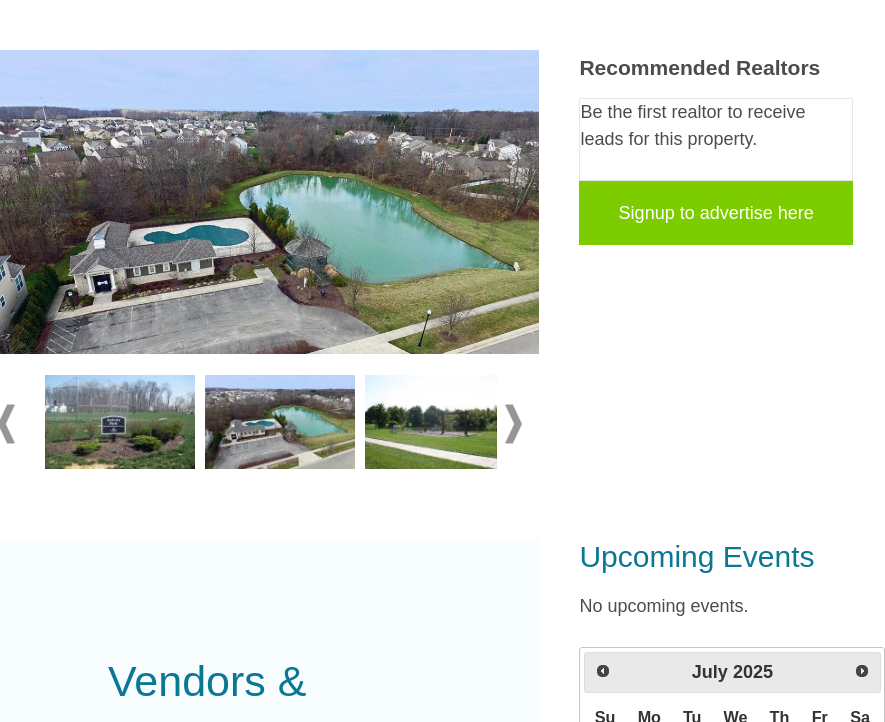 click at bounding box center [440, 422] 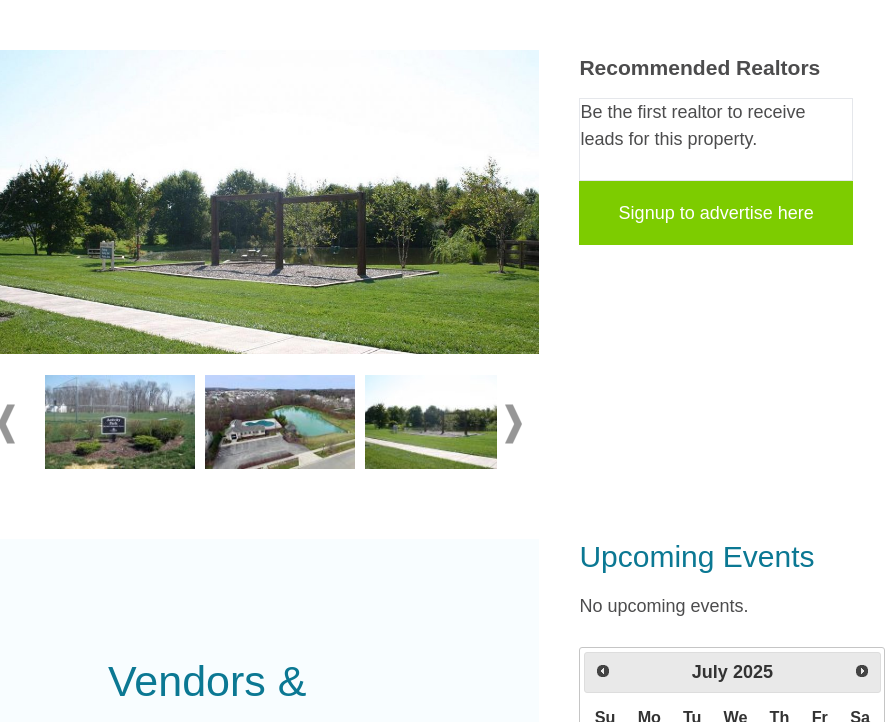 click at bounding box center (513, 424) 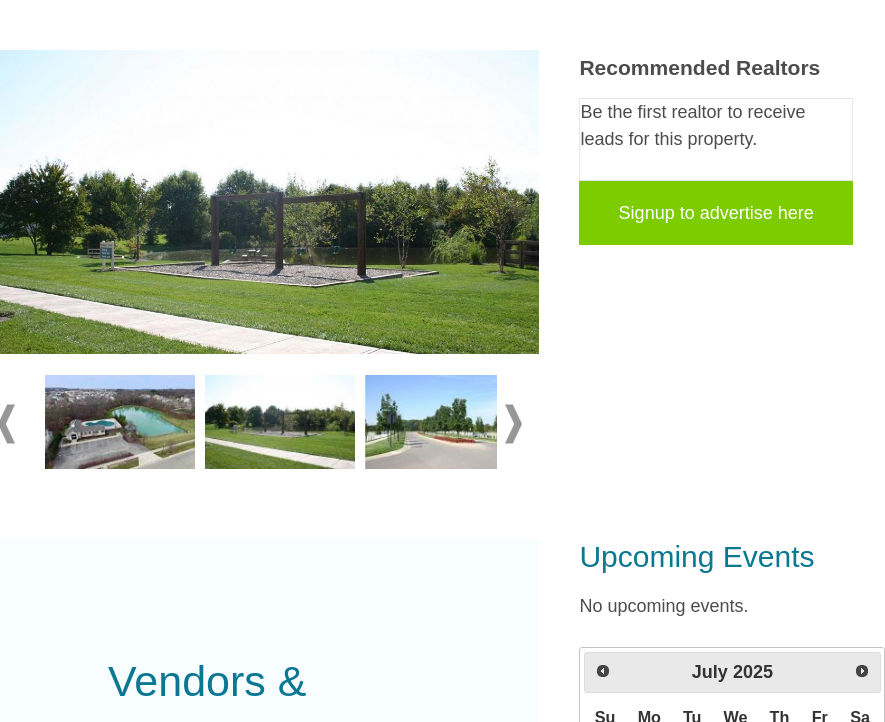click at bounding box center (440, 422) 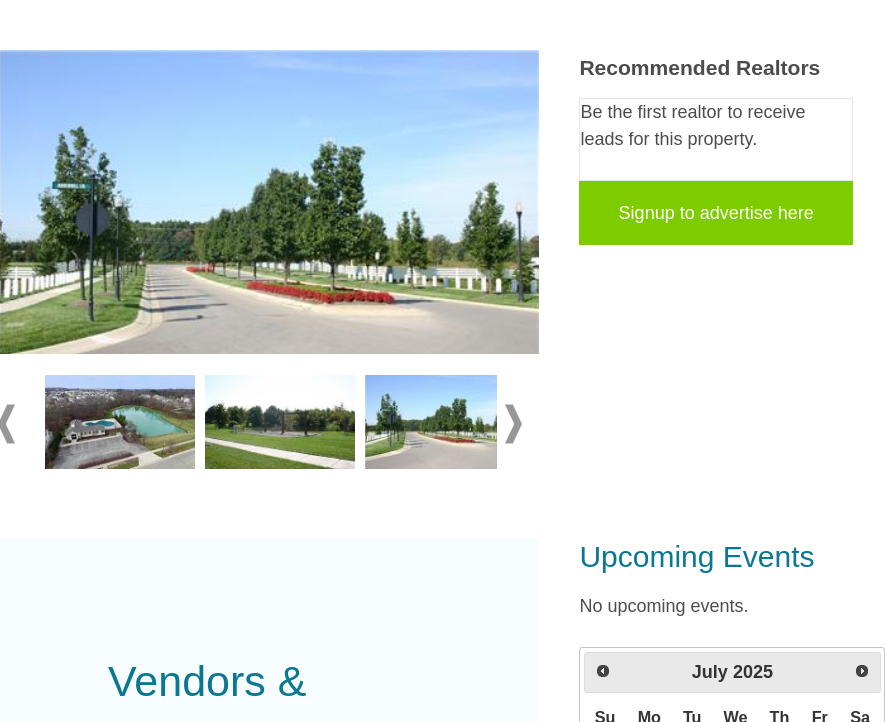 click at bounding box center (513, 424) 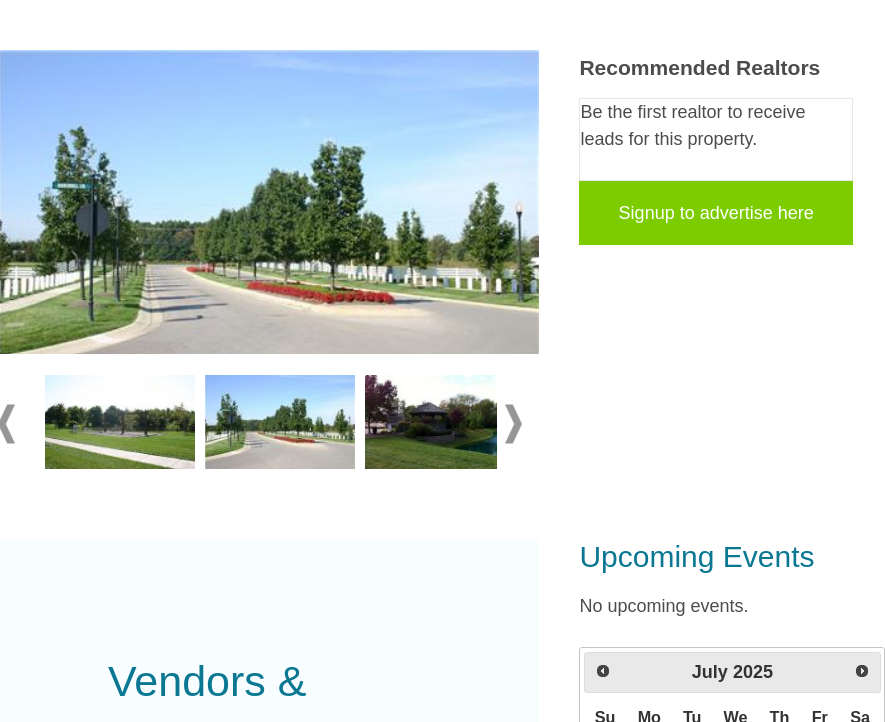 click at bounding box center [513, 424] 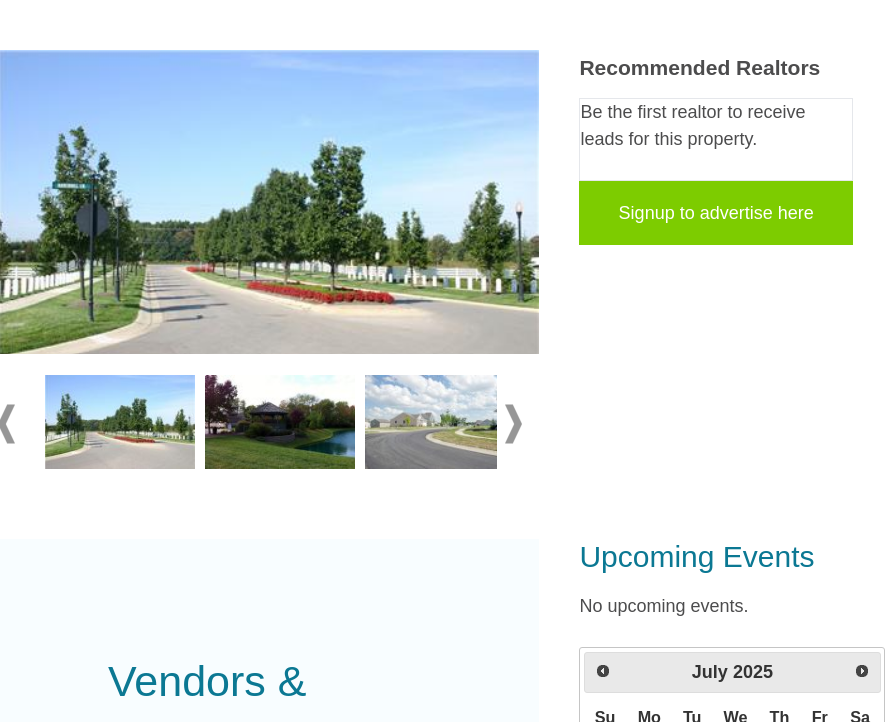 click at bounding box center [513, 424] 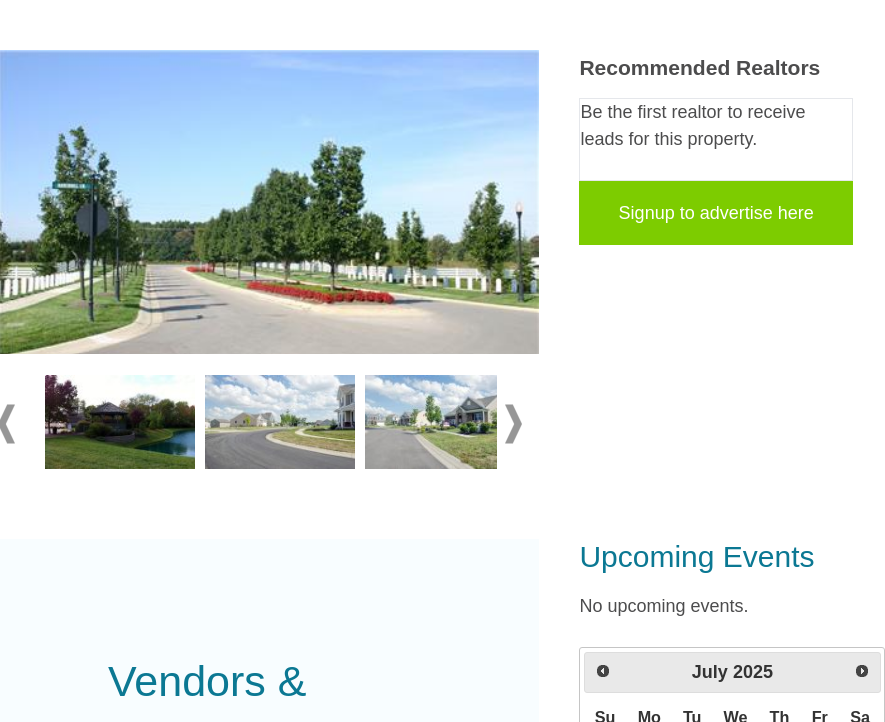 scroll, scrollTop: 372, scrollLeft: 0, axis: vertical 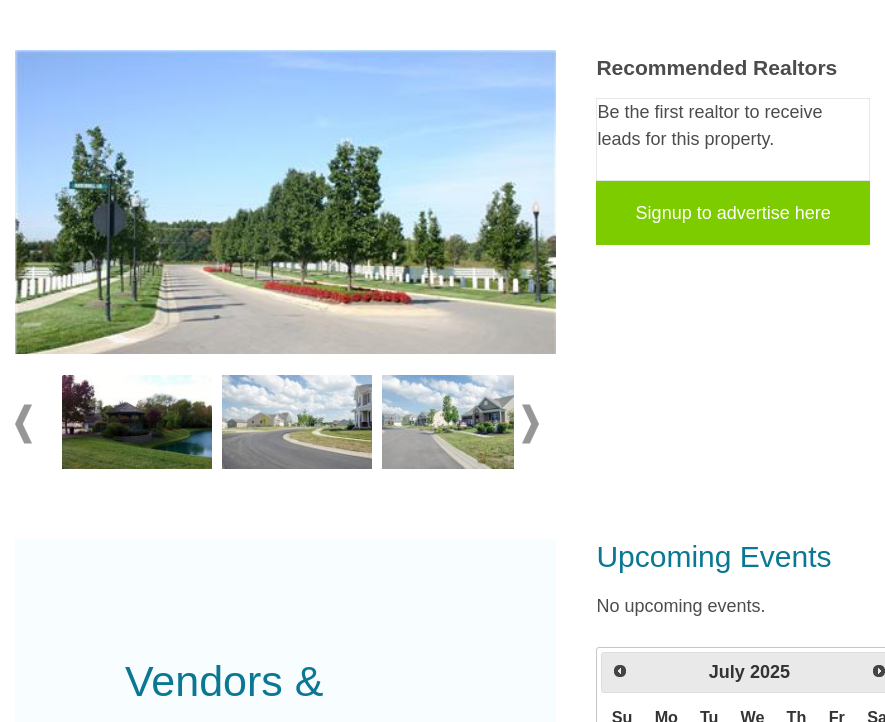 click at bounding box center [23, 424] 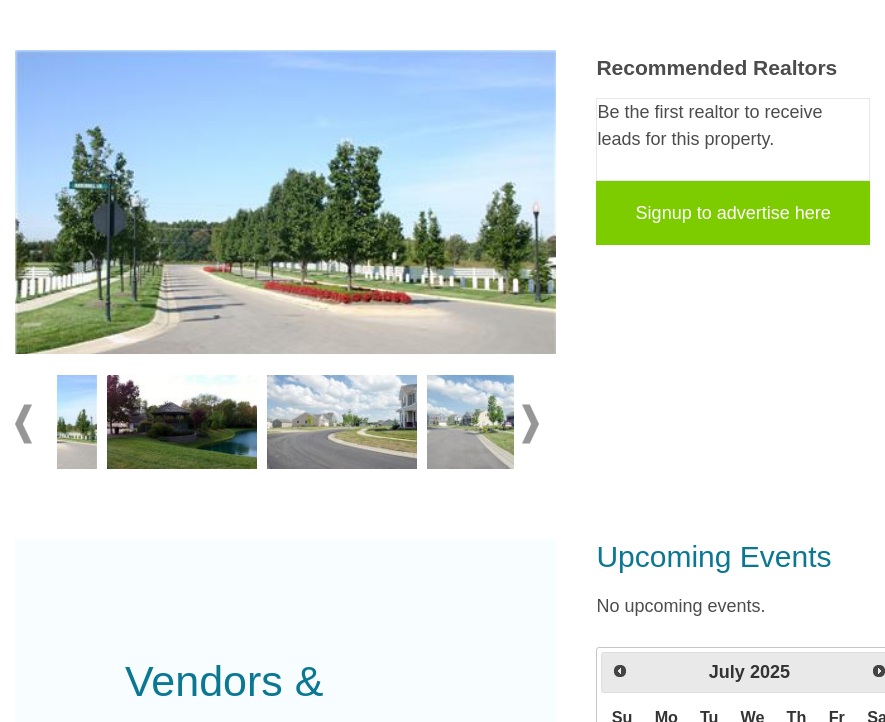 click at bounding box center [23, 424] 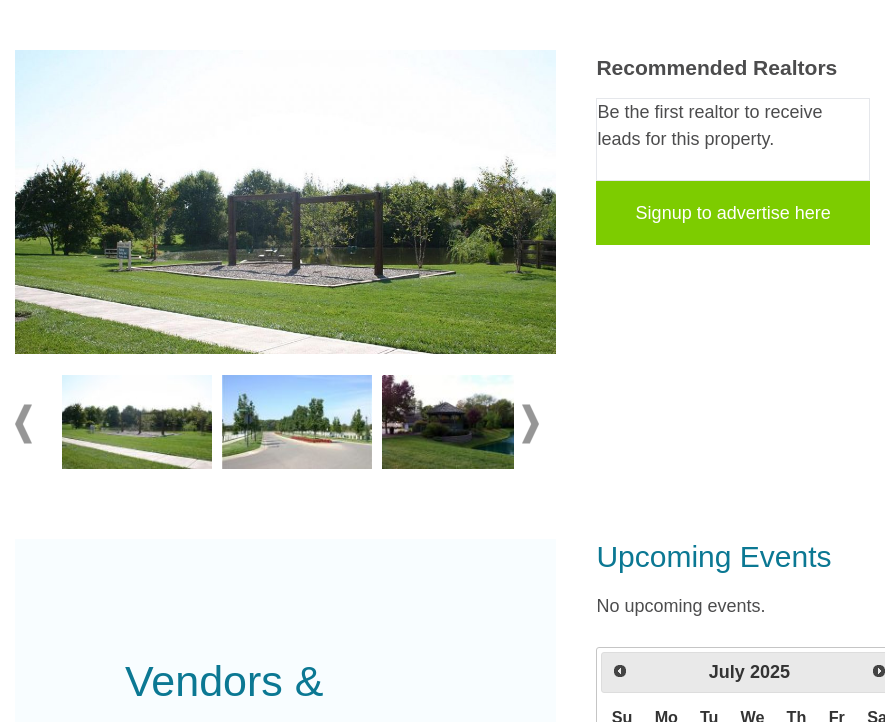 click at bounding box center [23, 424] 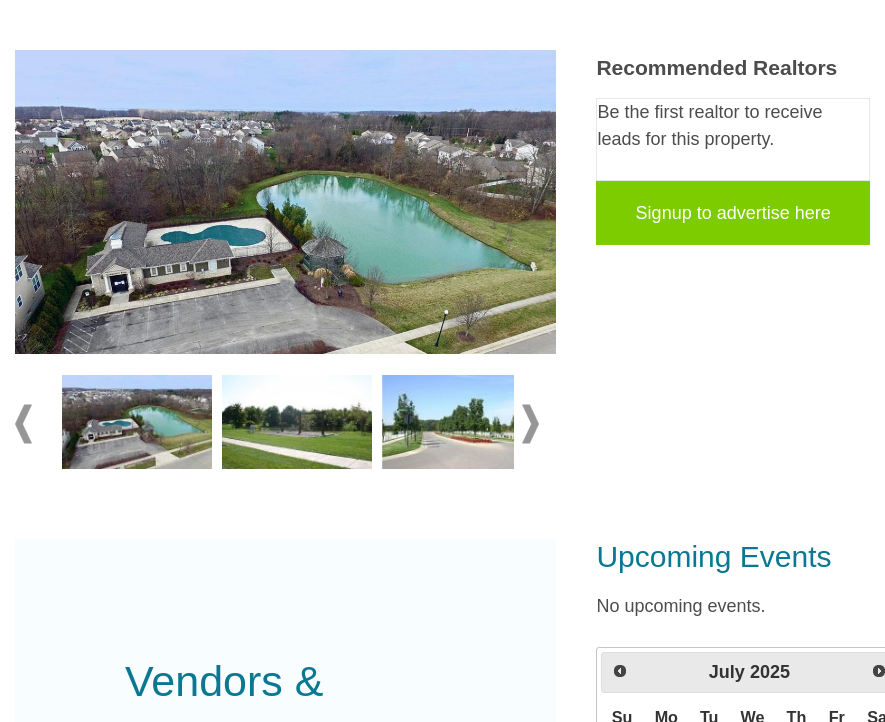click at bounding box center [23, 424] 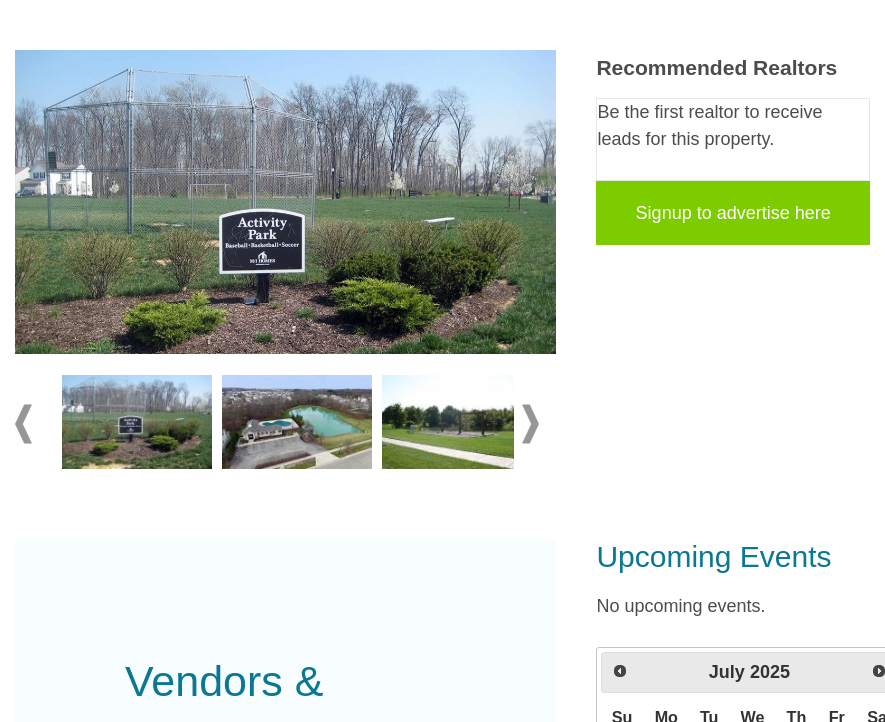 click at bounding box center [23, 424] 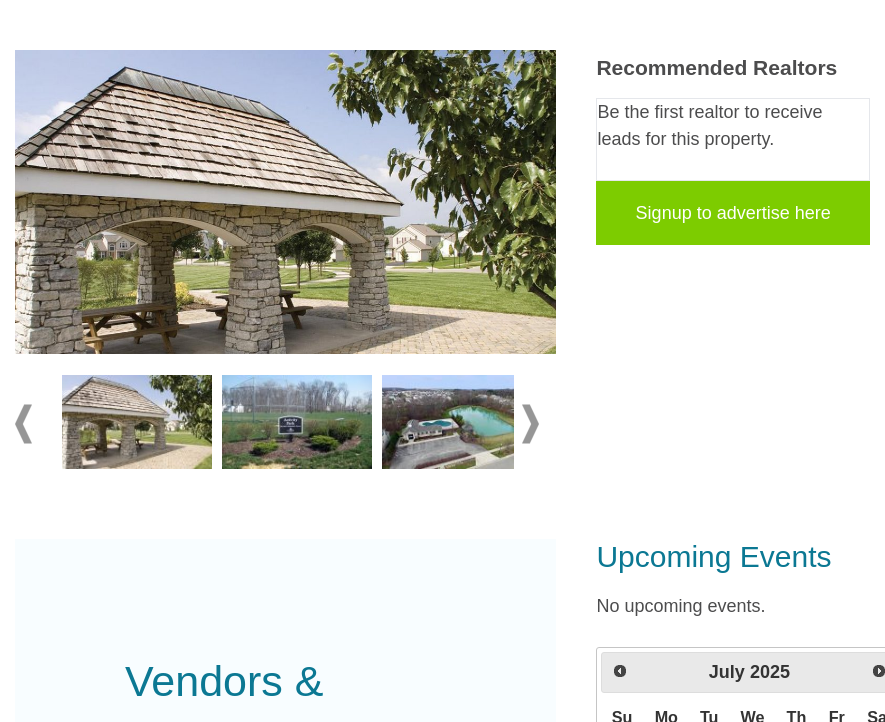 click at bounding box center (23, 424) 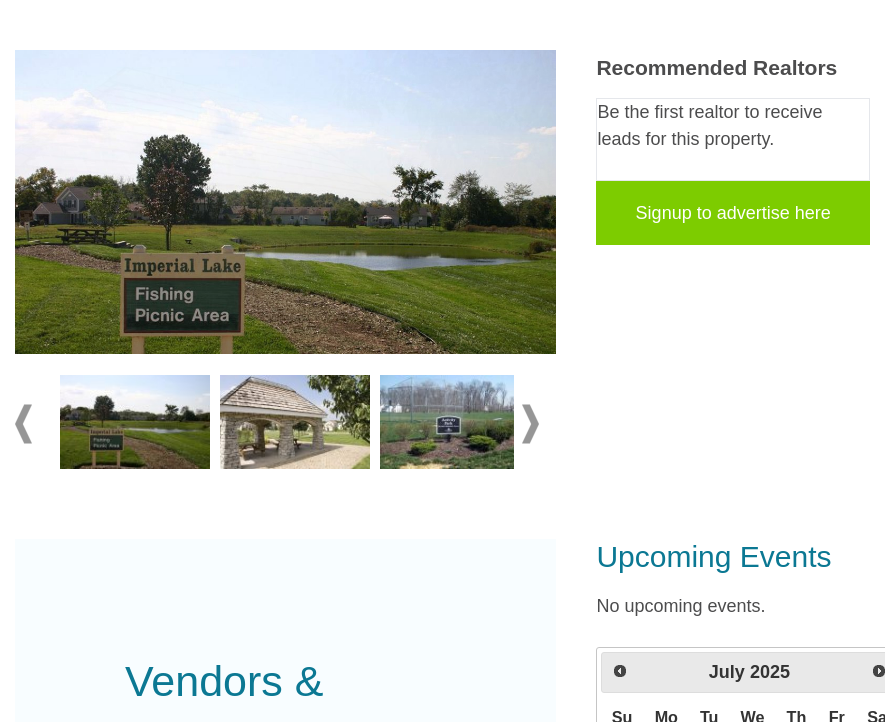 click at bounding box center (23, 424) 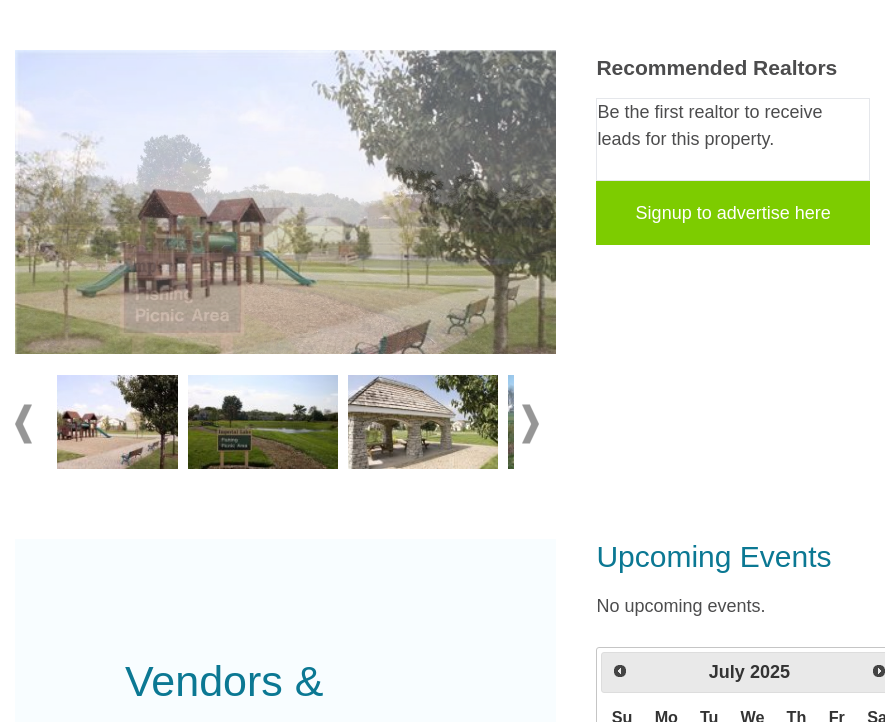 click at bounding box center [23, 424] 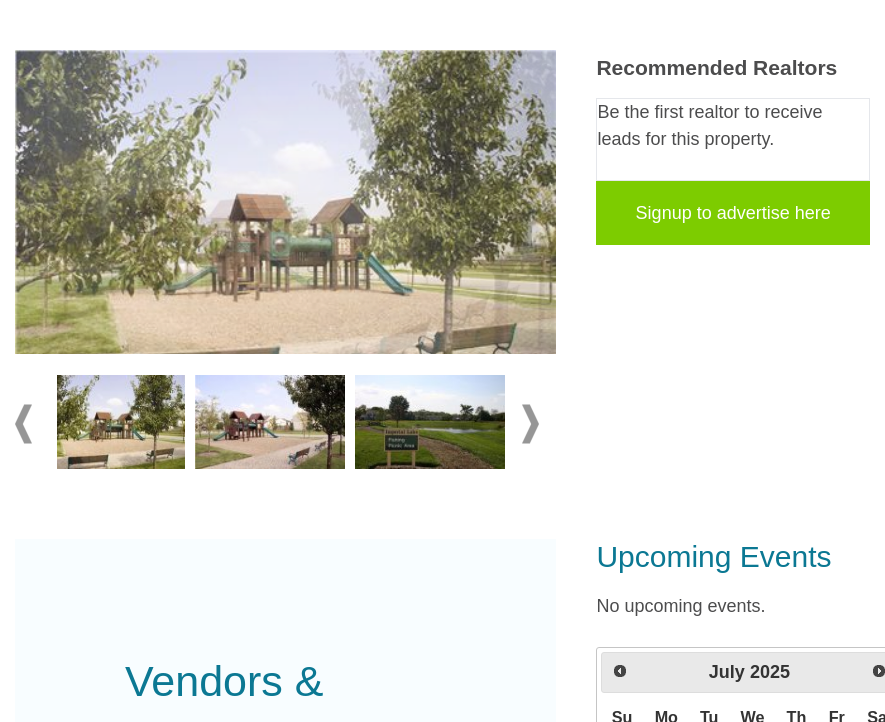 click at bounding box center [23, 424] 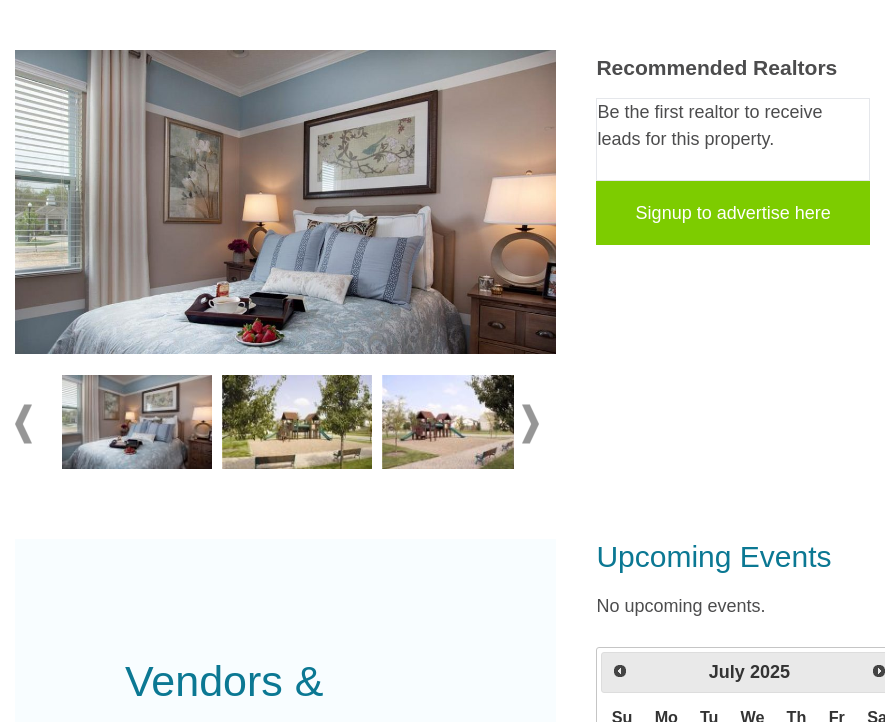 click at bounding box center (23, 424) 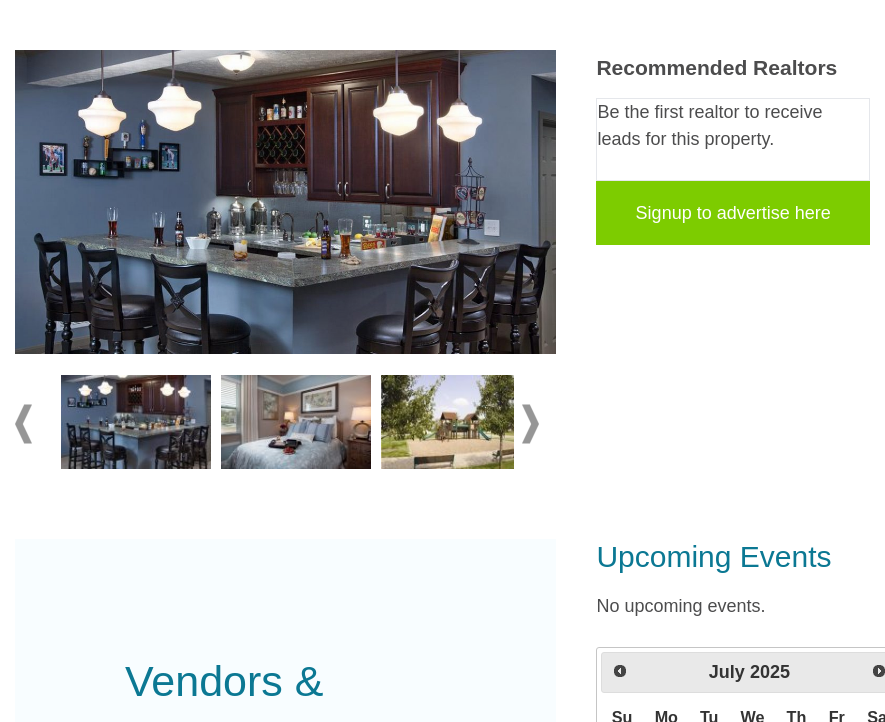click at bounding box center (23, 424) 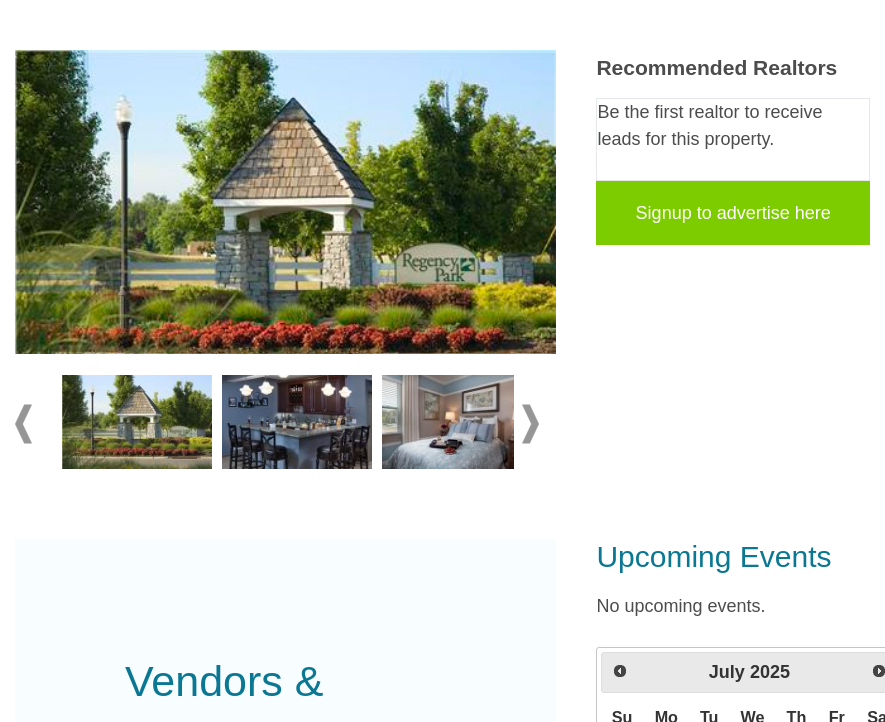 click at bounding box center [285, 424] 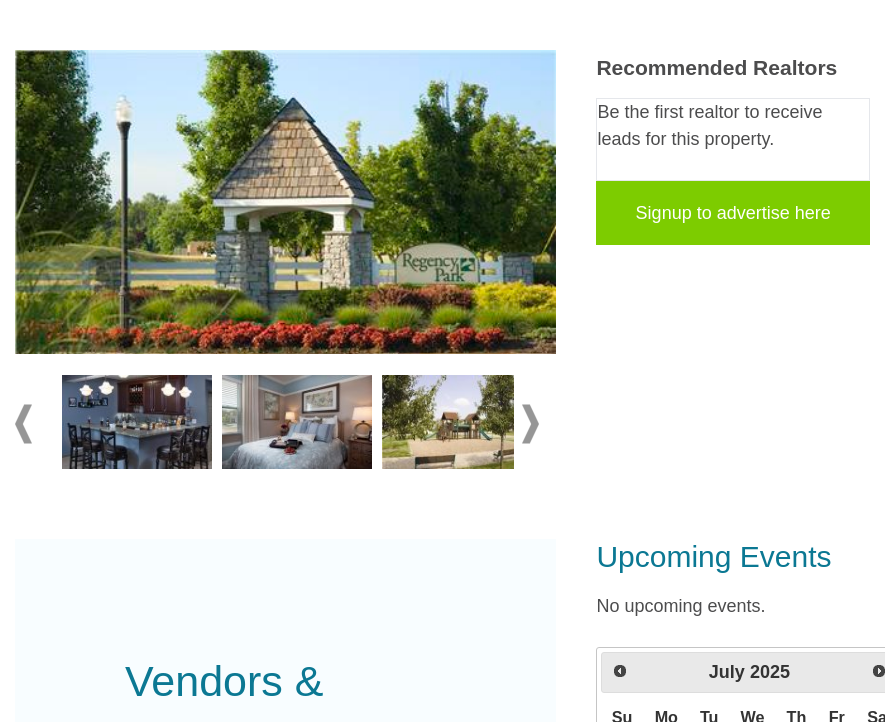 click at bounding box center (530, 424) 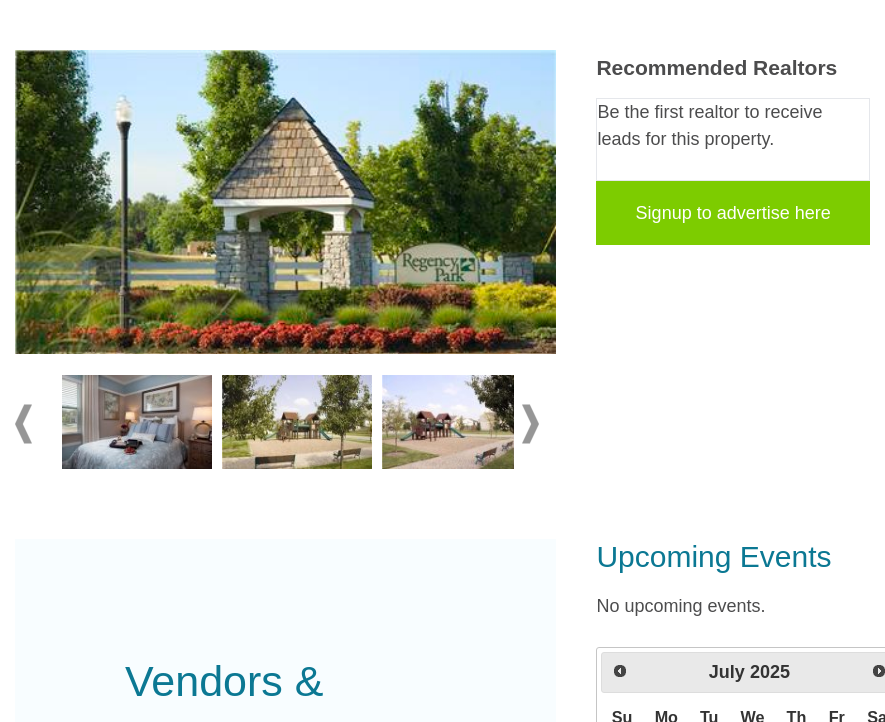 click at bounding box center (297, 422) 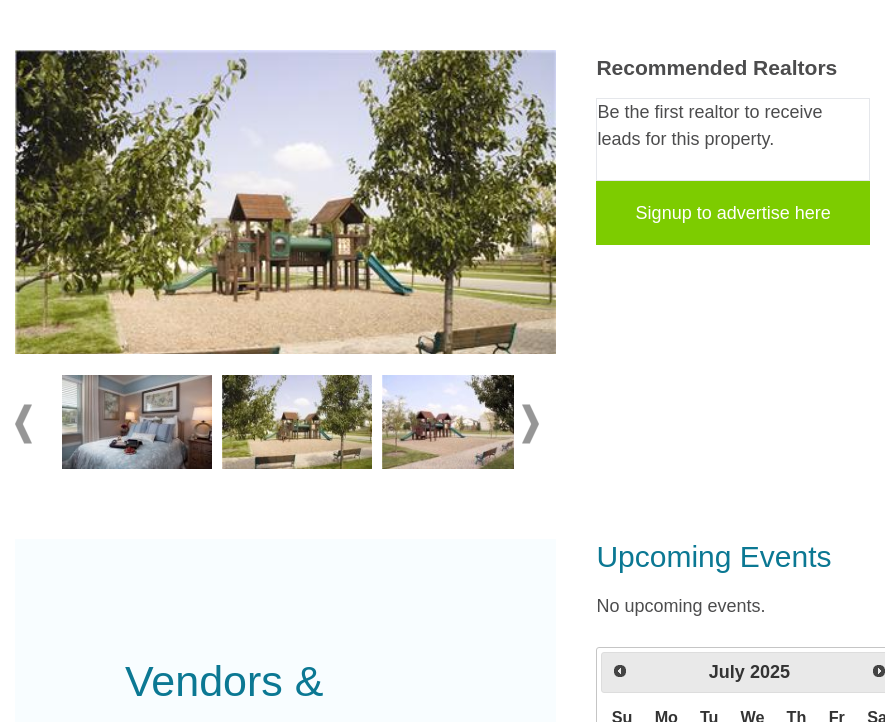 click at bounding box center (530, 424) 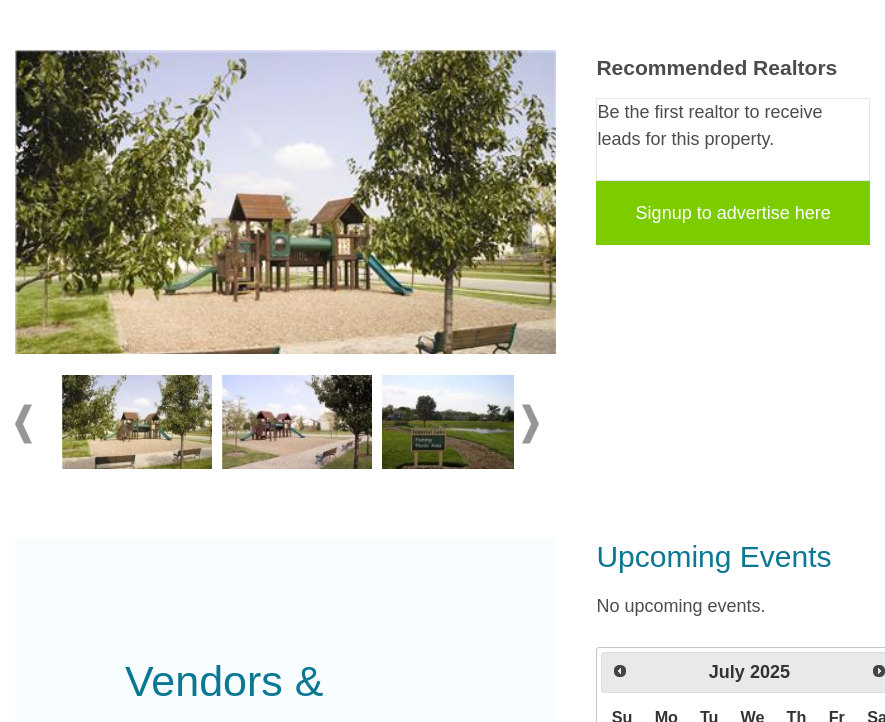 click at bounding box center (457, 422) 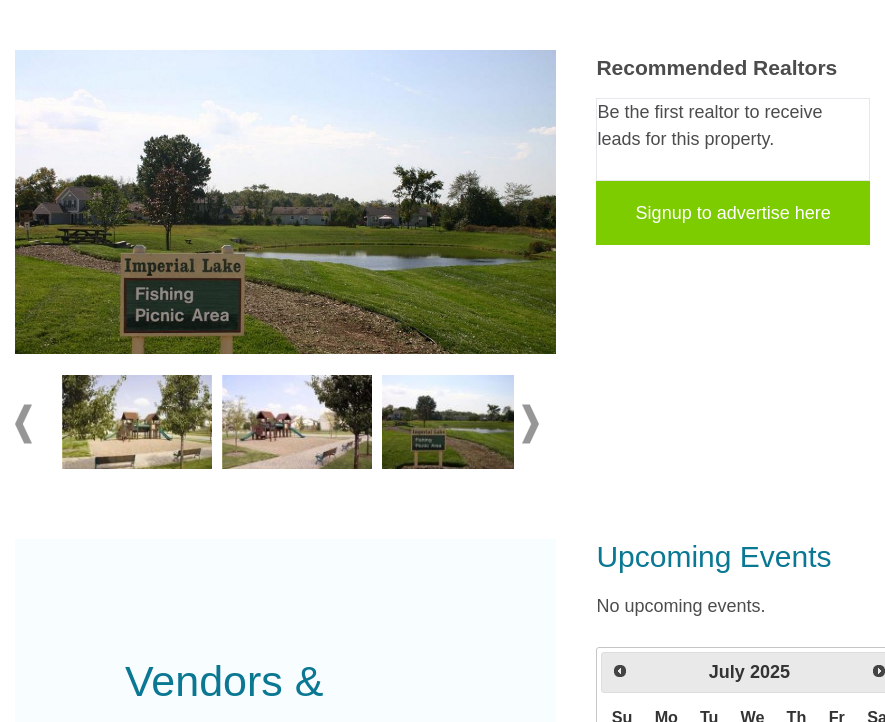 click at bounding box center (530, 424) 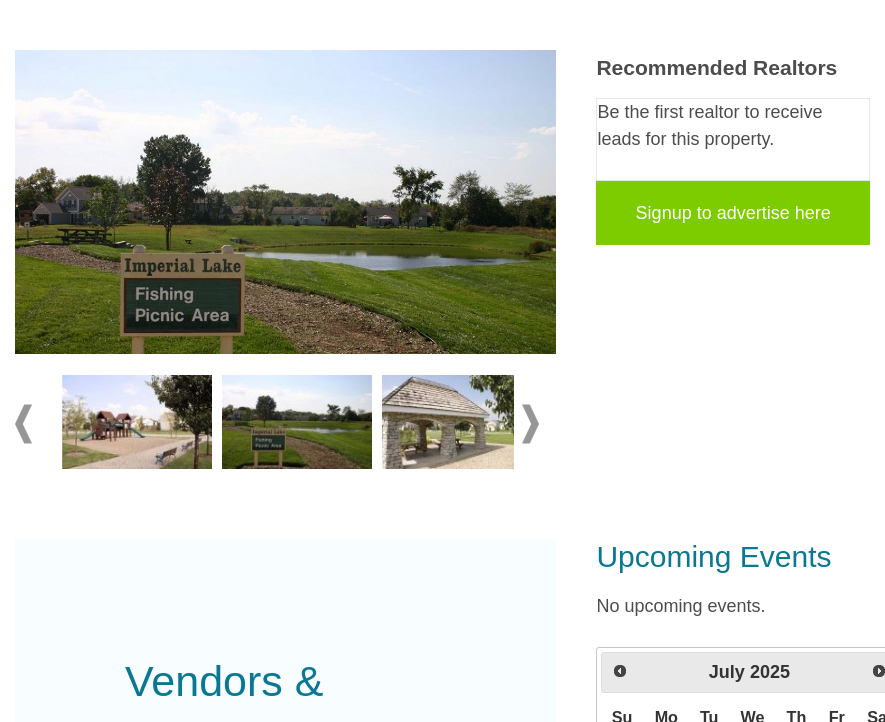 click at bounding box center (457, 422) 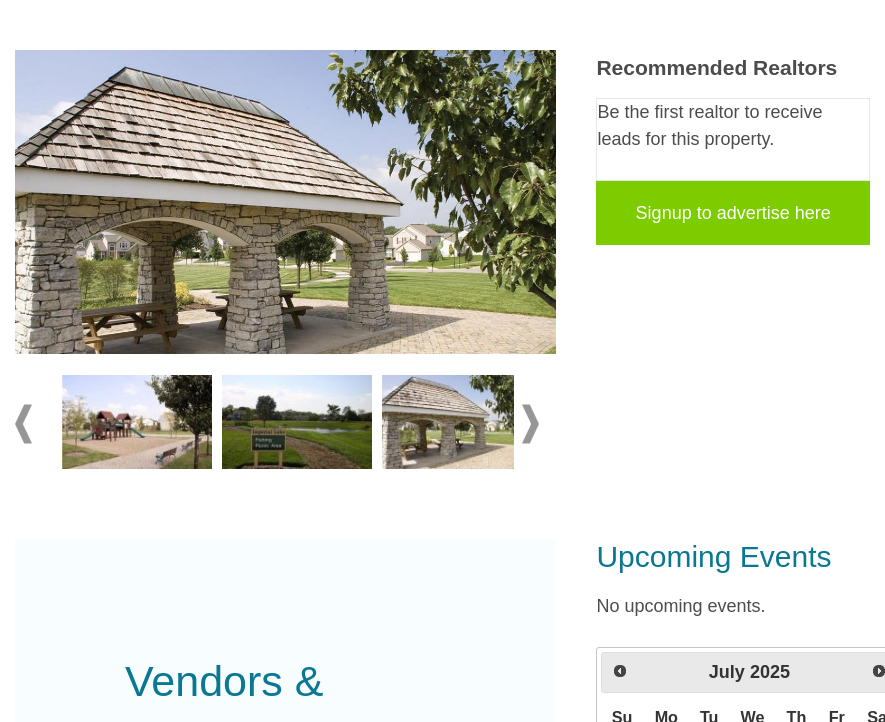 click at bounding box center [530, 424] 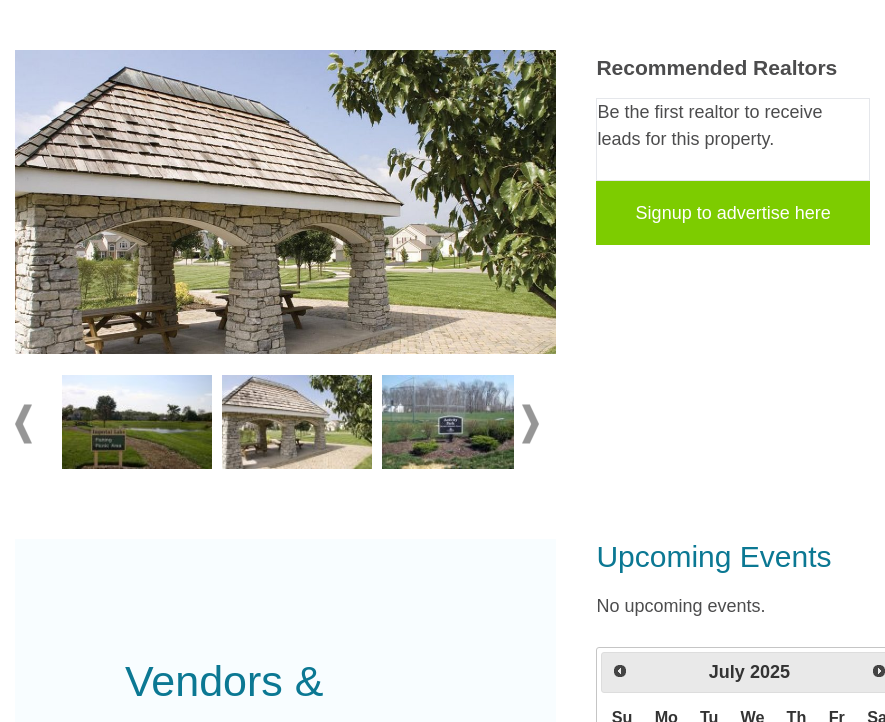 click at bounding box center (457, 422) 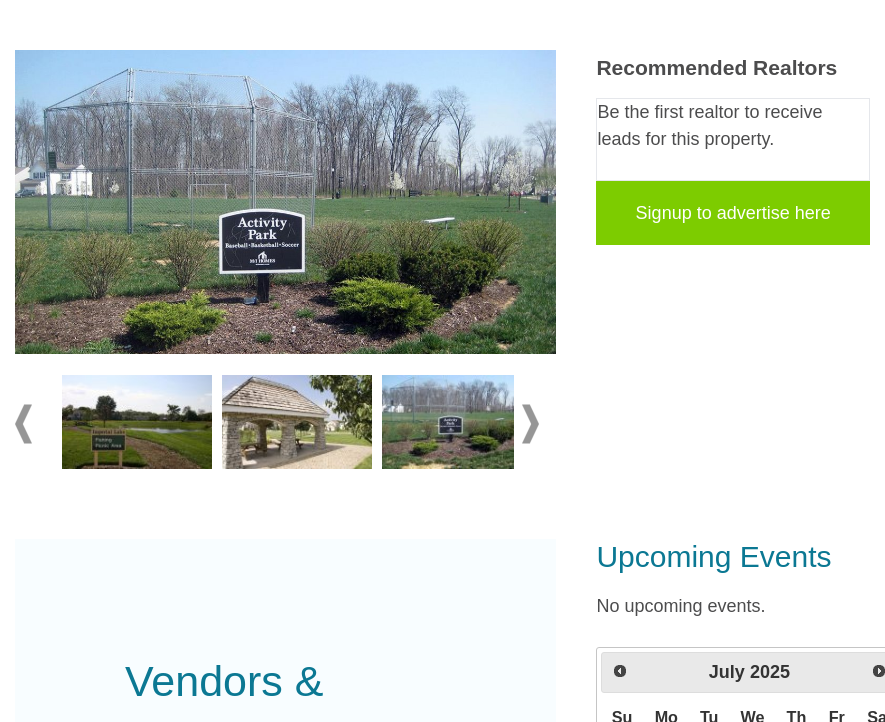 click at bounding box center (530, 424) 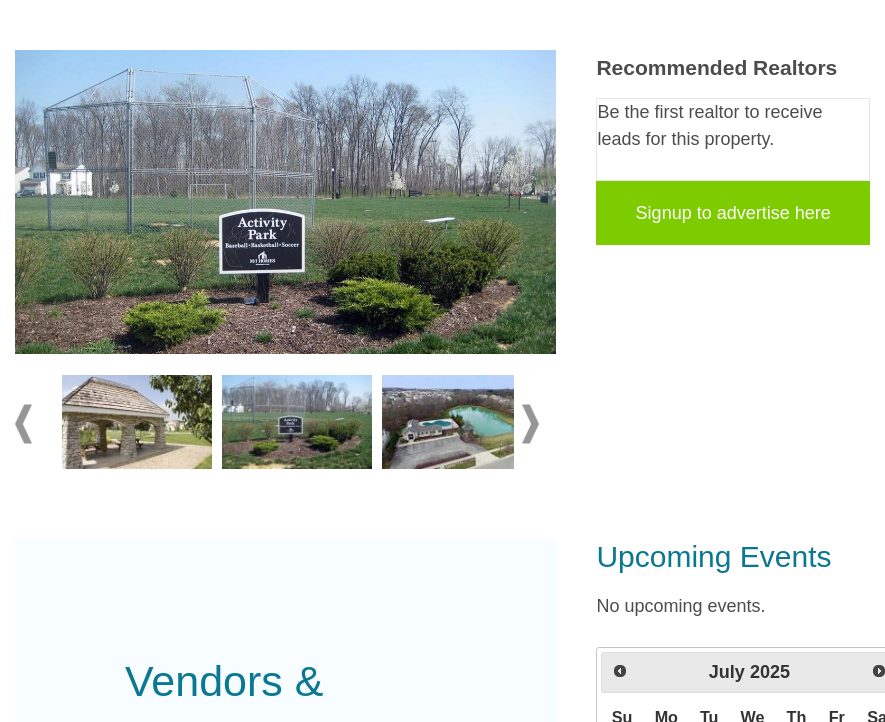 click at bounding box center (457, 422) 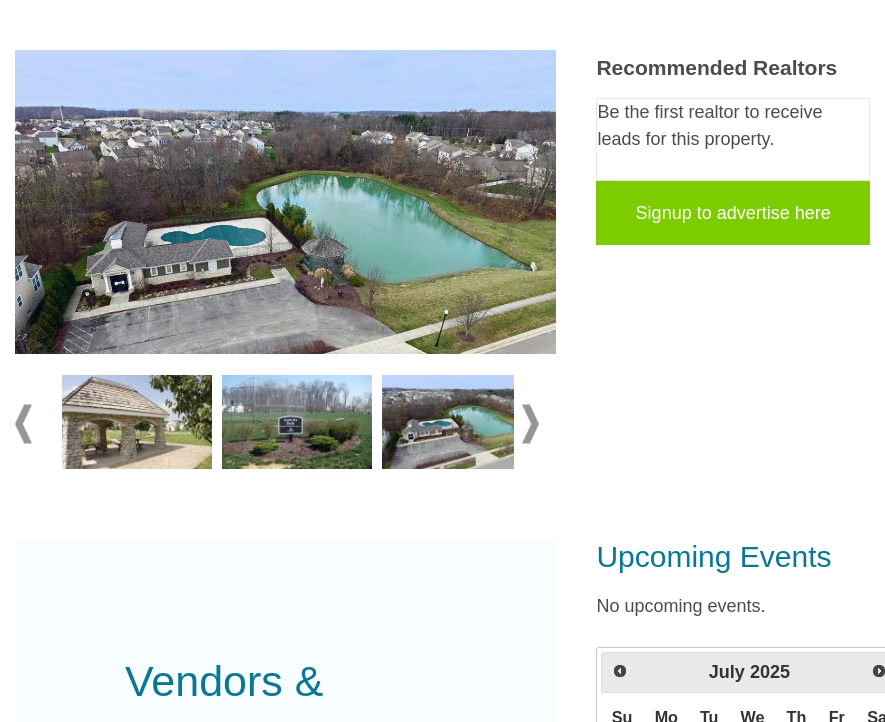 click at bounding box center (530, 424) 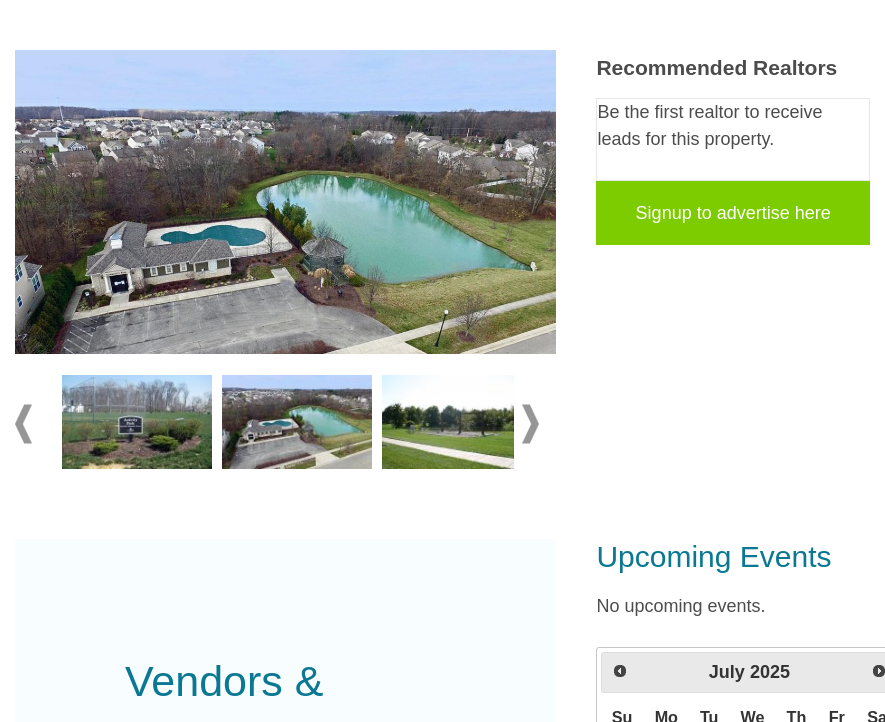click at bounding box center (457, 422) 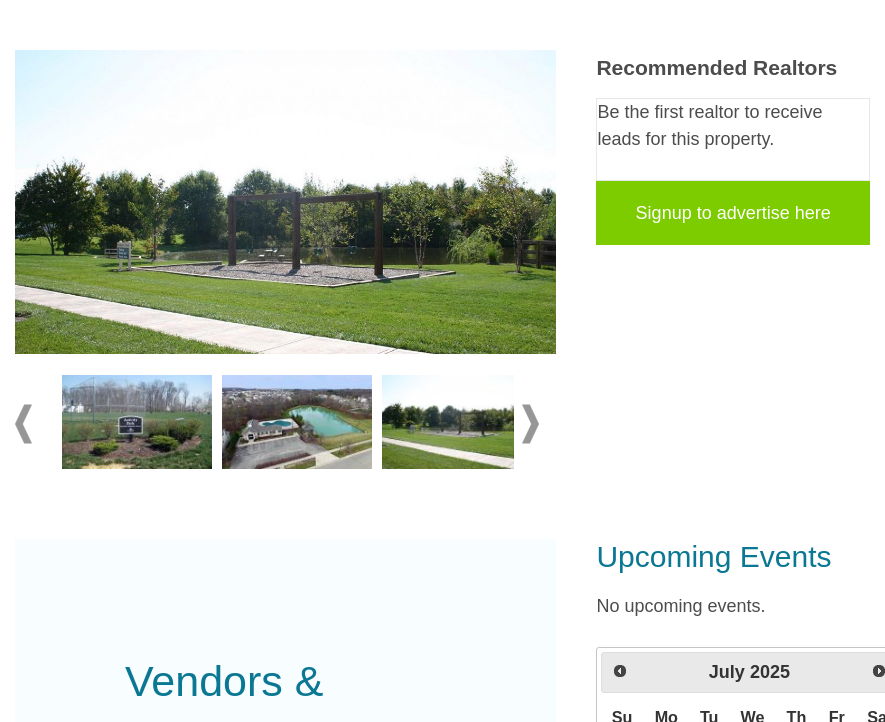 click at bounding box center [530, 424] 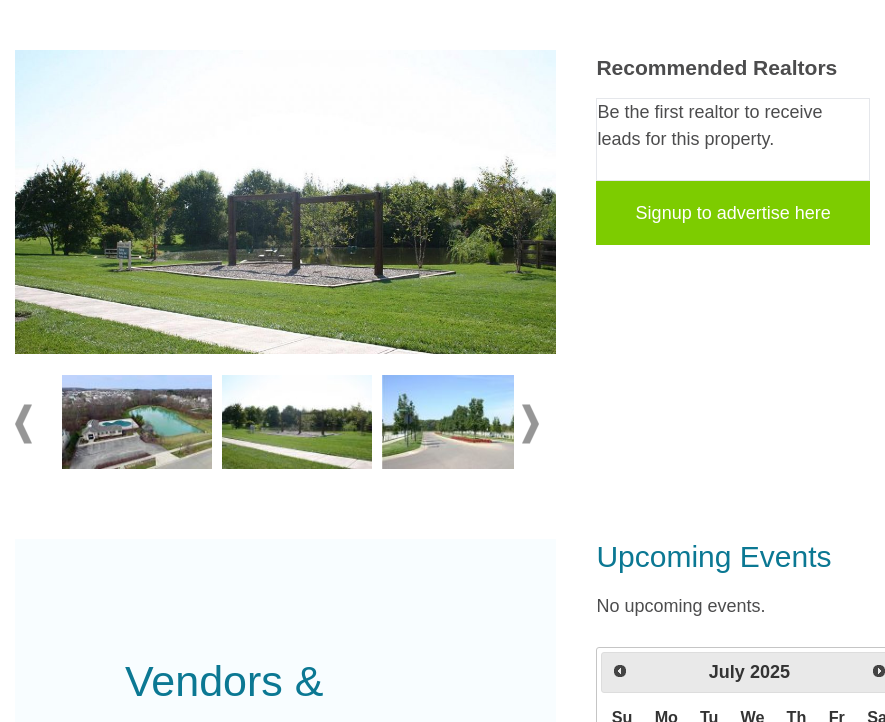 click at bounding box center (457, 422) 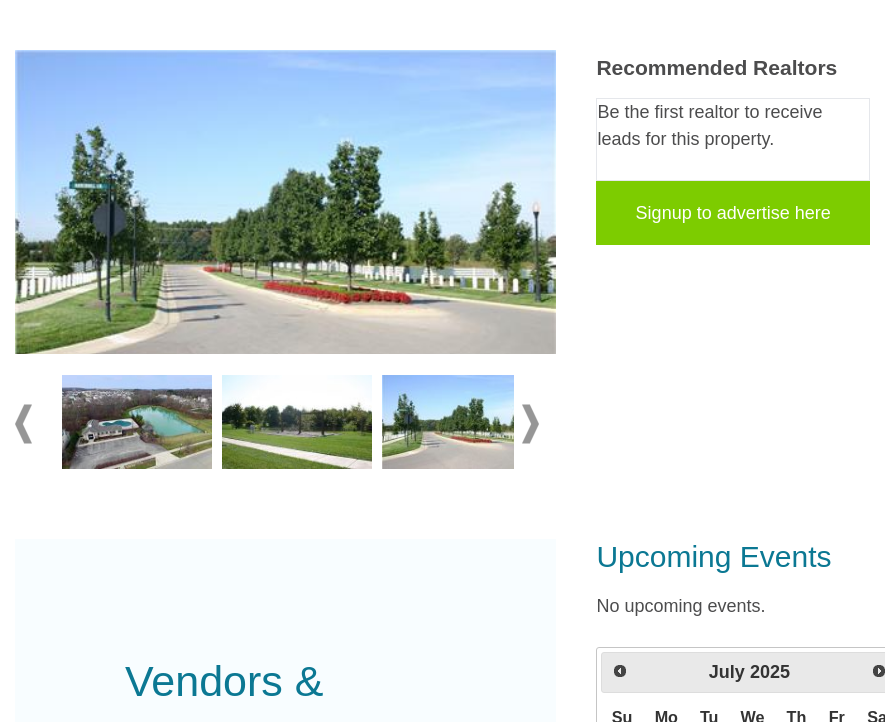 click at bounding box center (530, 424) 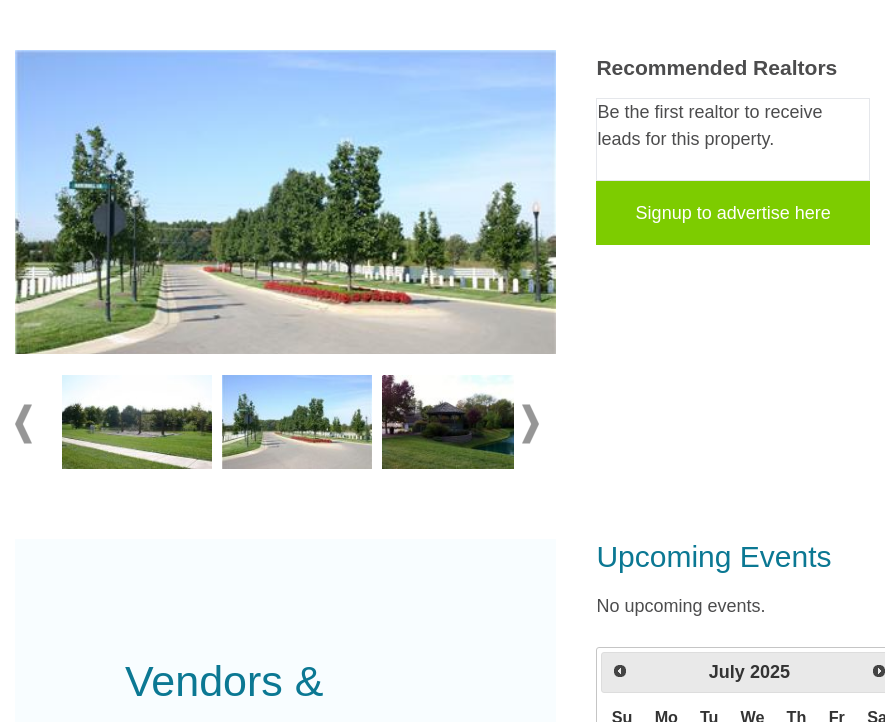 click at bounding box center (457, 422) 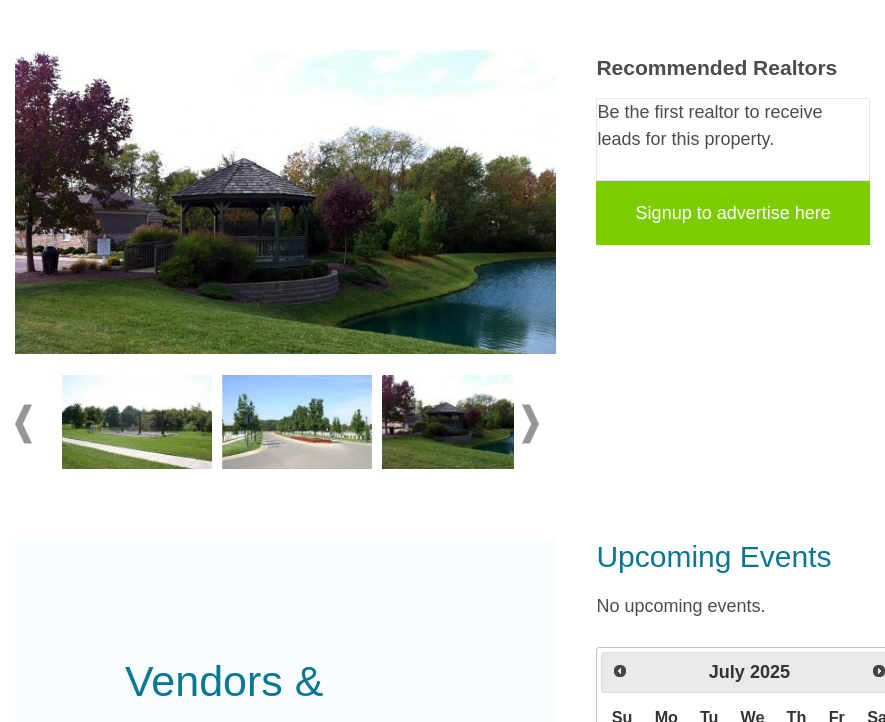 click at bounding box center [530, 424] 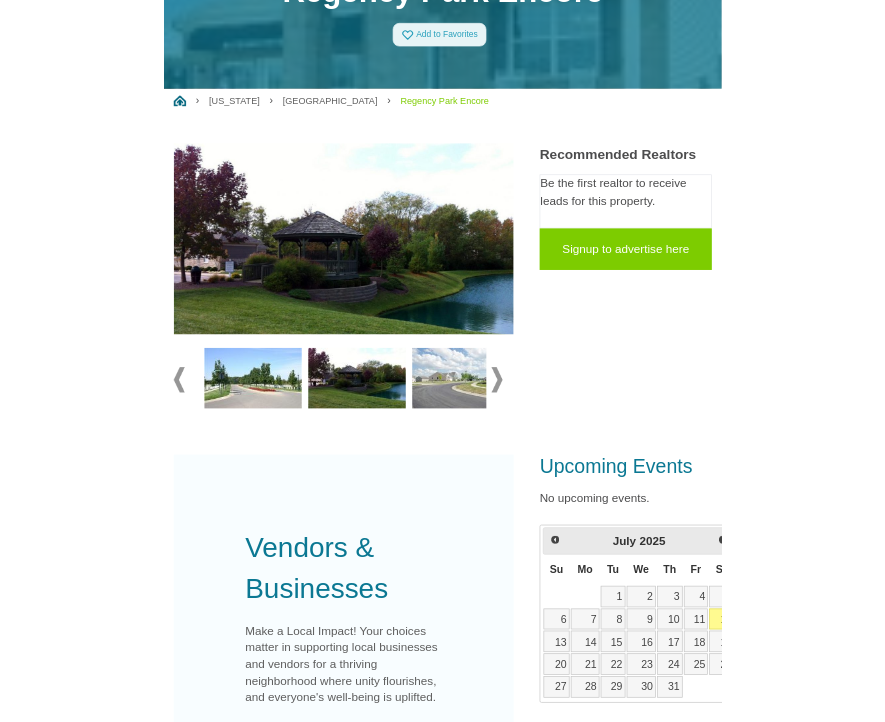 scroll, scrollTop: 409, scrollLeft: 0, axis: vertical 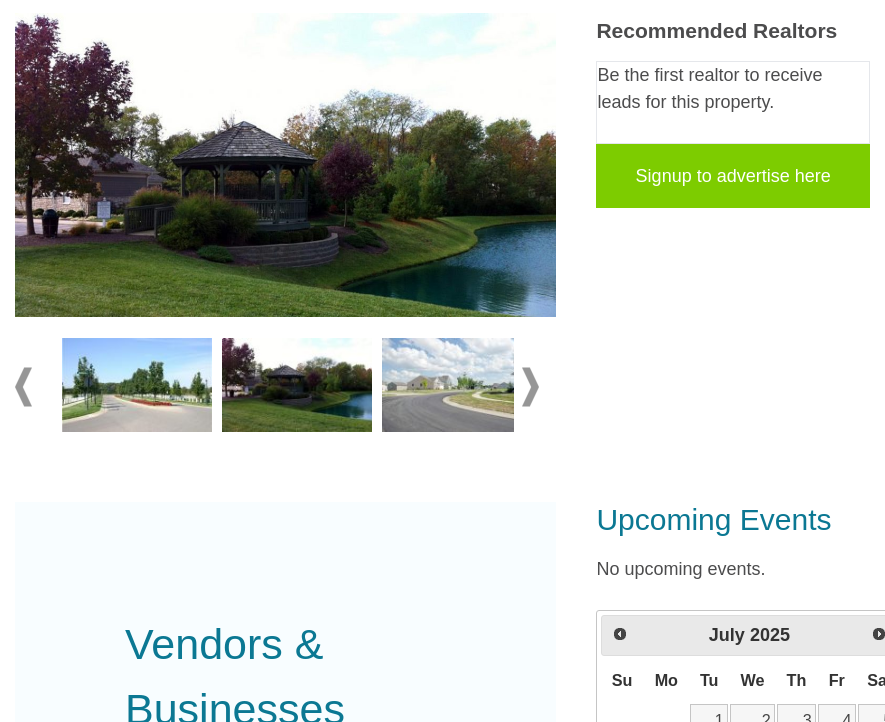 click at bounding box center [530, 387] 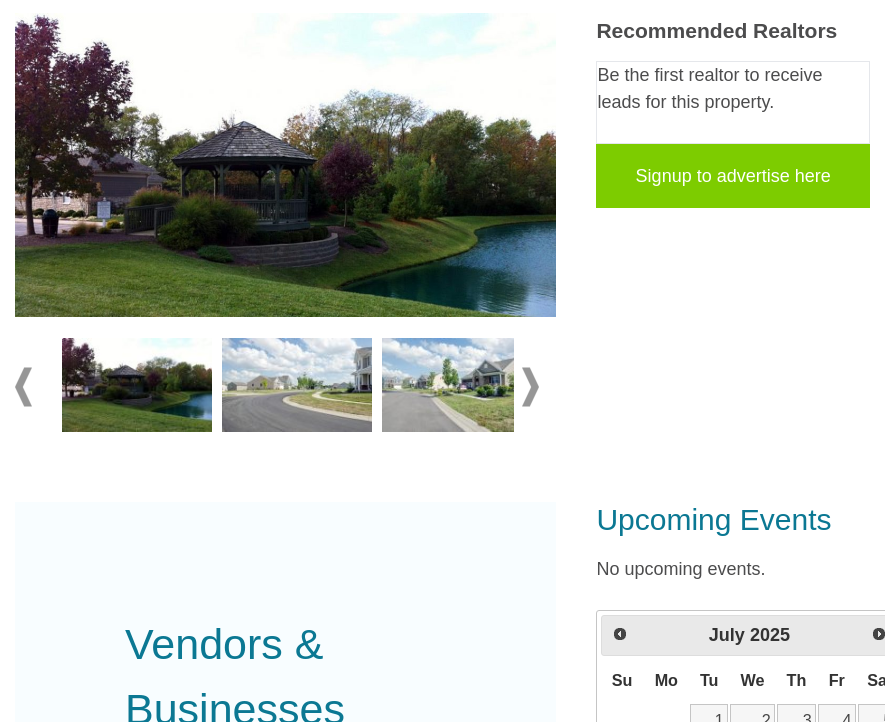 click at bounding box center (530, 387) 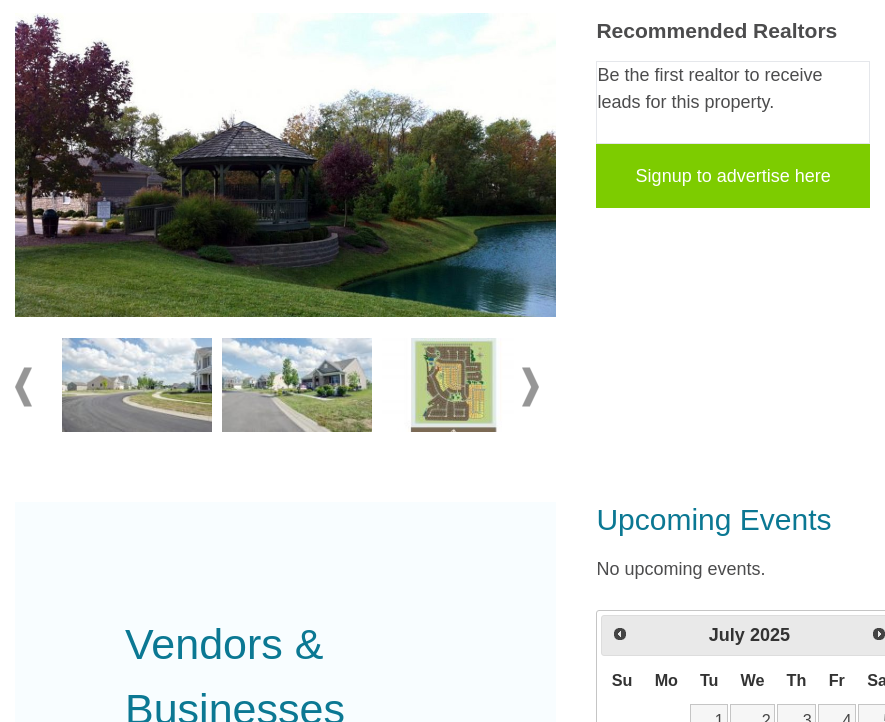 click at bounding box center [457, 385] 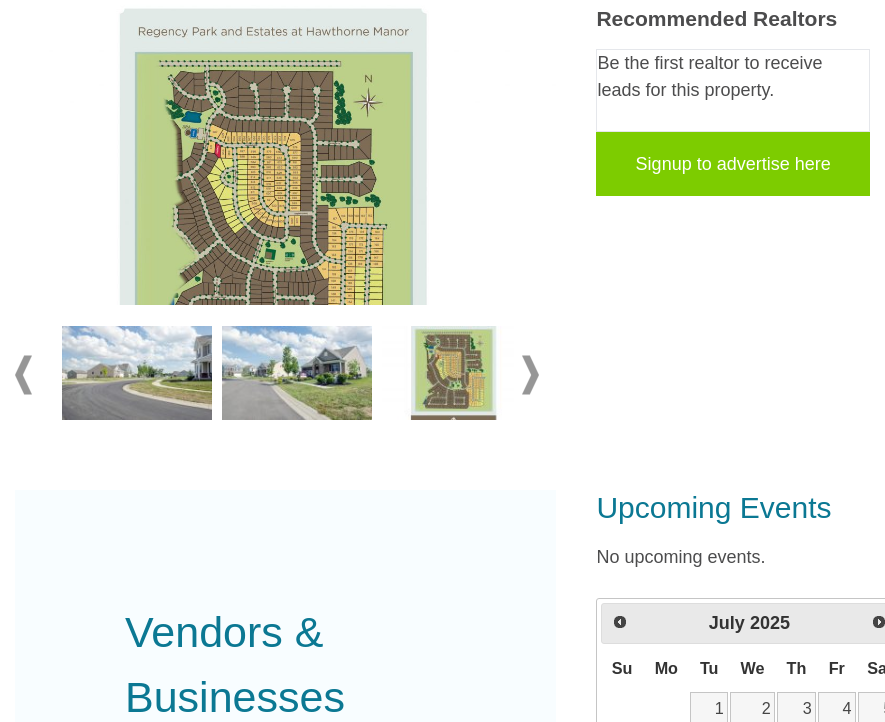 scroll, scrollTop: 420, scrollLeft: 0, axis: vertical 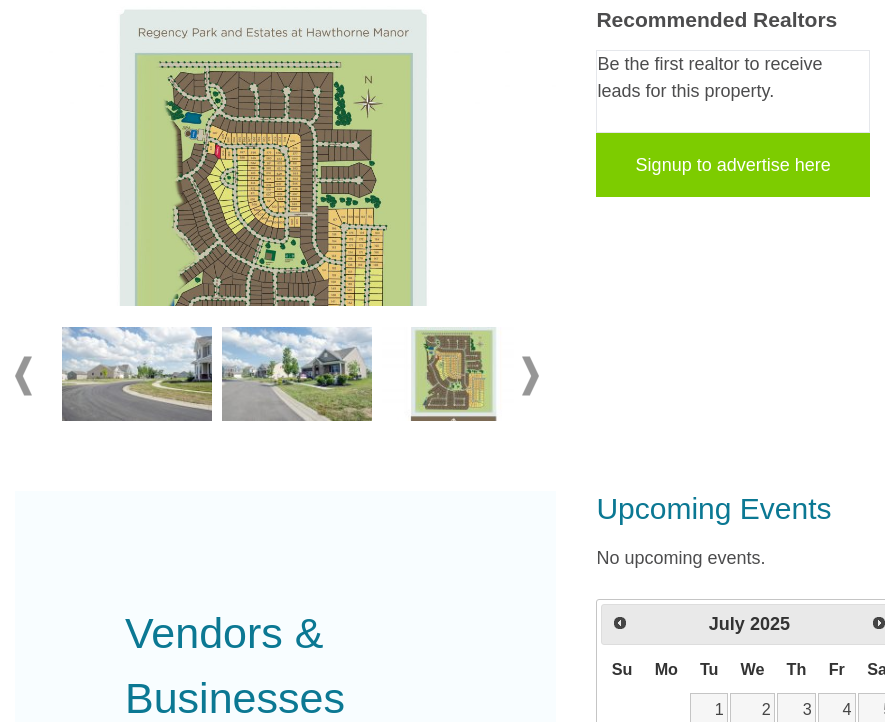 click at bounding box center (285, 210) 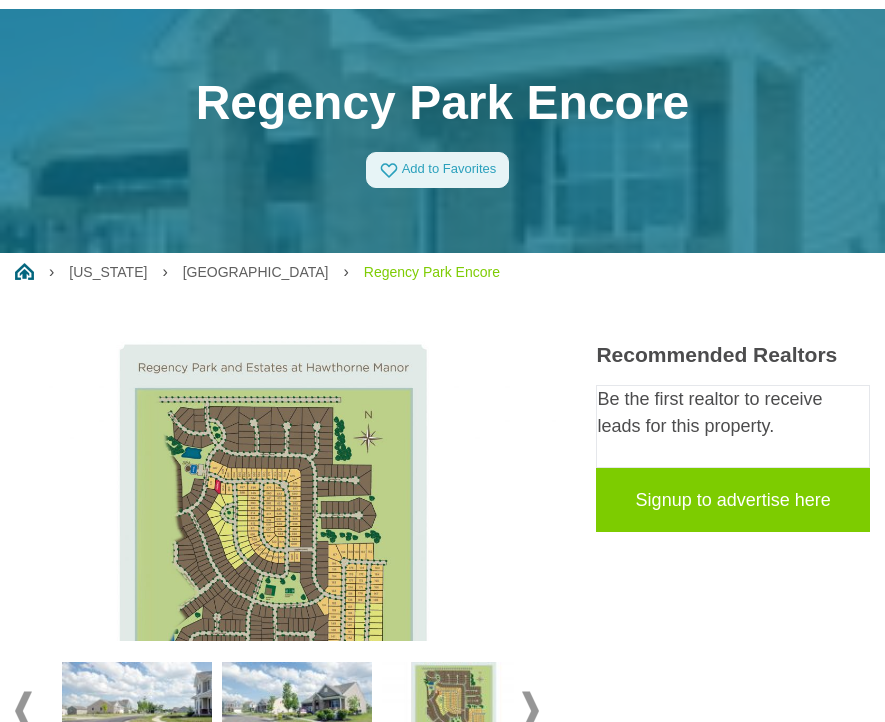 scroll, scrollTop: 0, scrollLeft: 0, axis: both 